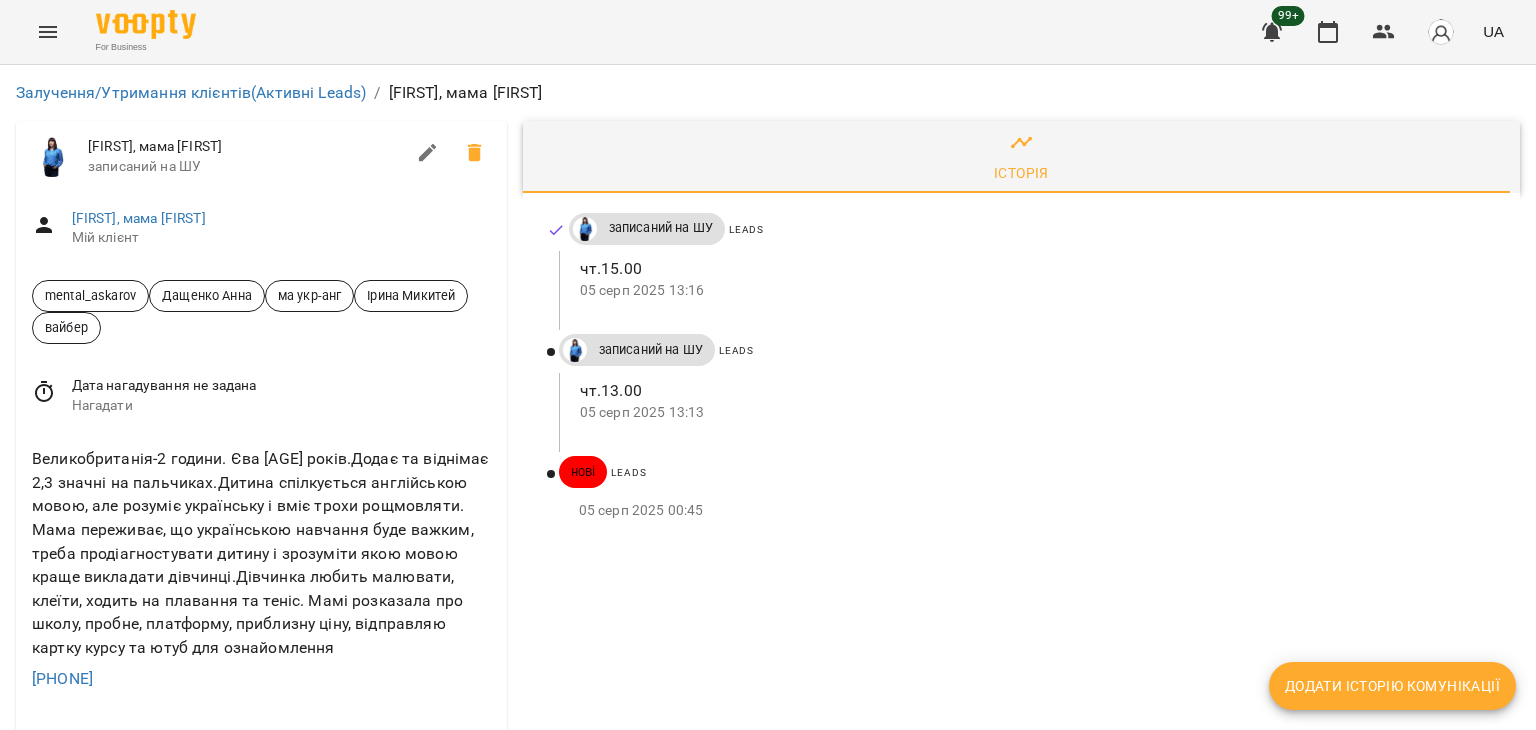scroll, scrollTop: 0, scrollLeft: 0, axis: both 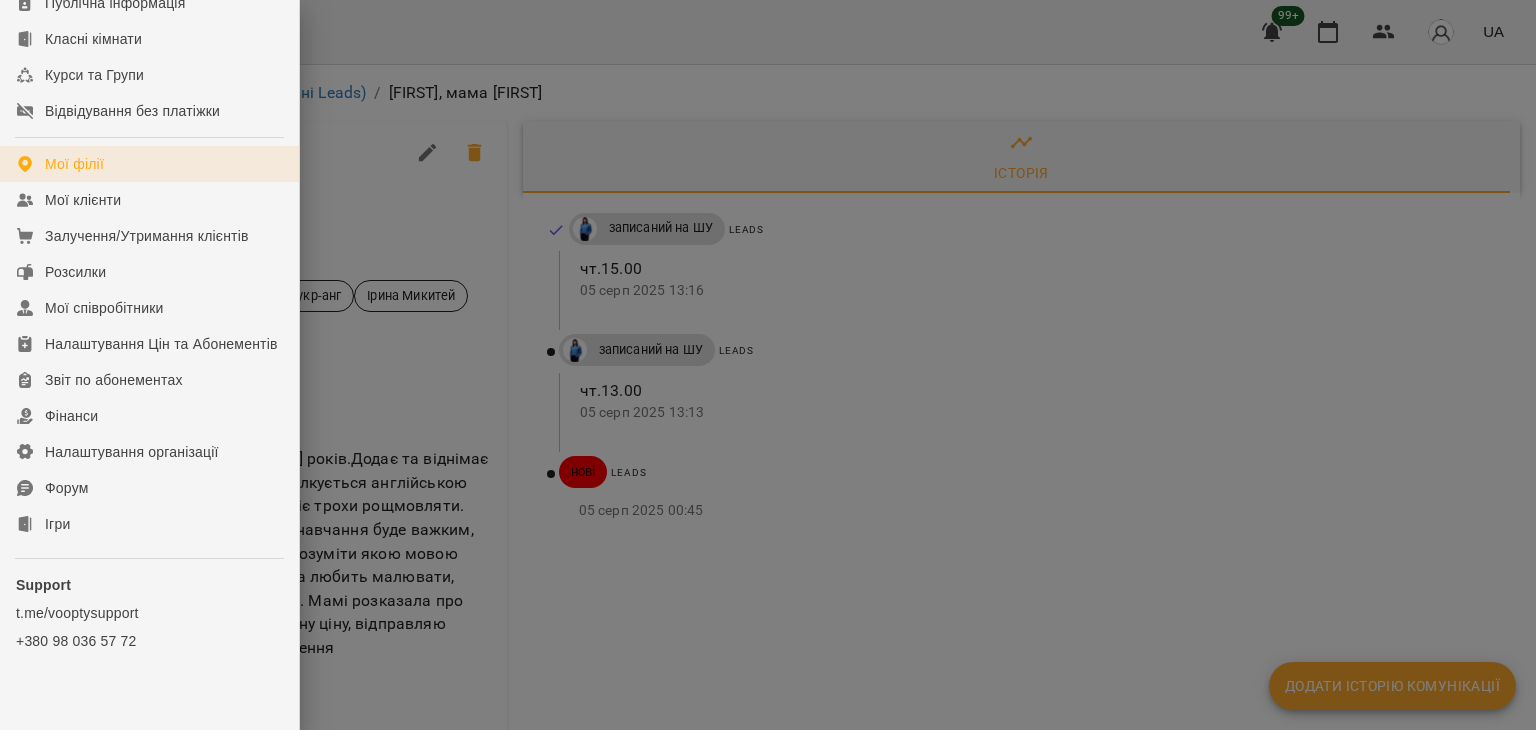 click on "Мої філії" at bounding box center (74, 164) 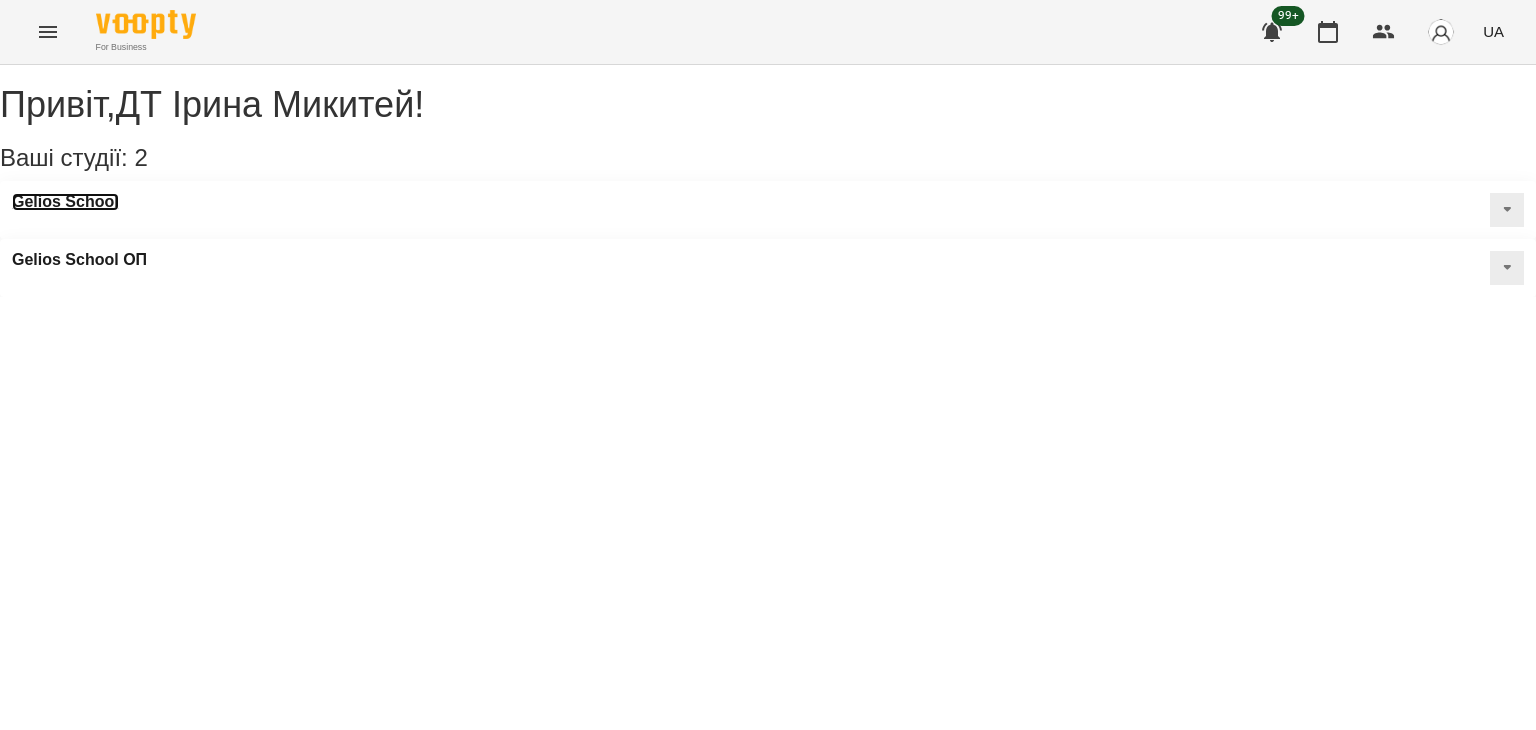 click on "Gelios School" at bounding box center (65, 202) 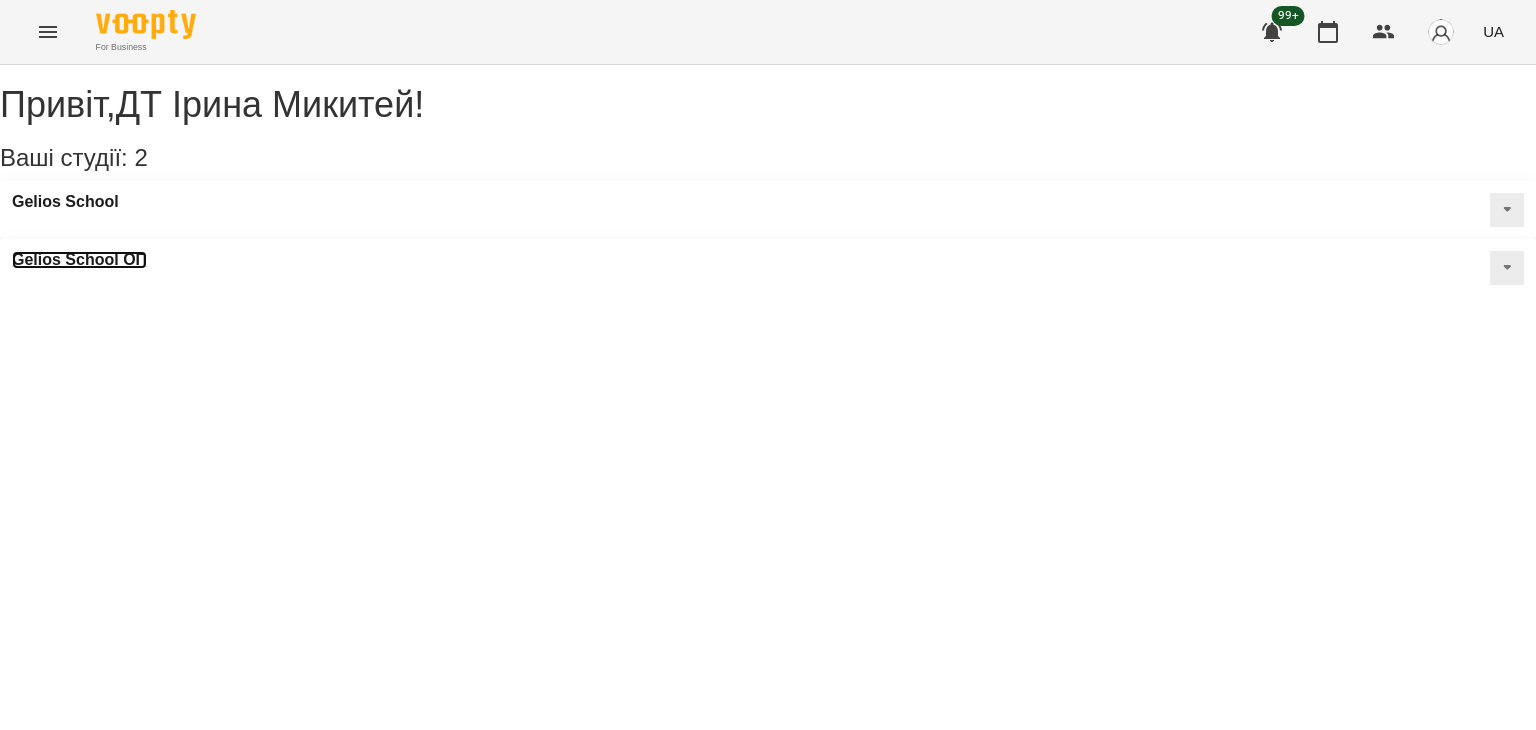 click on "Gelios School ОП" at bounding box center (79, 260) 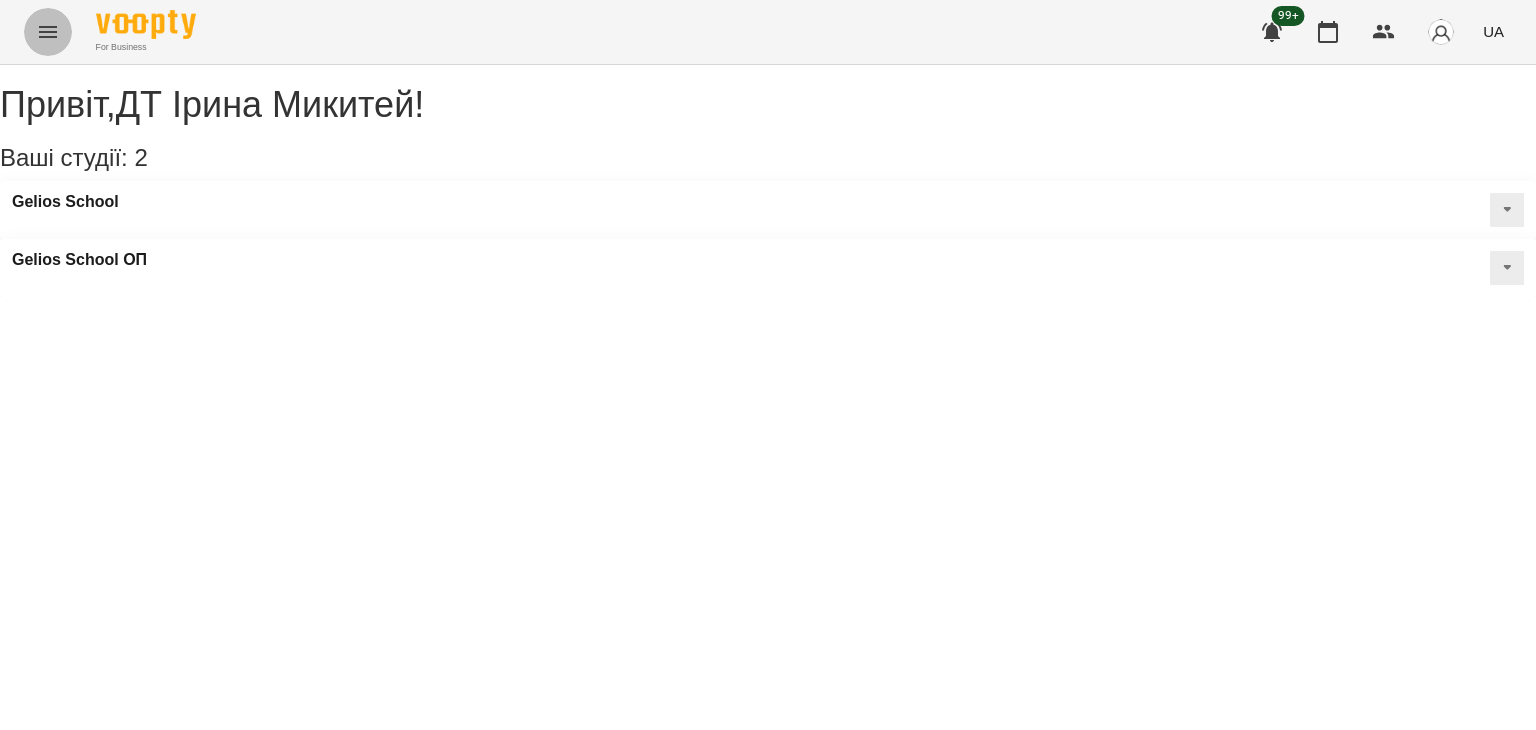 click at bounding box center (48, 32) 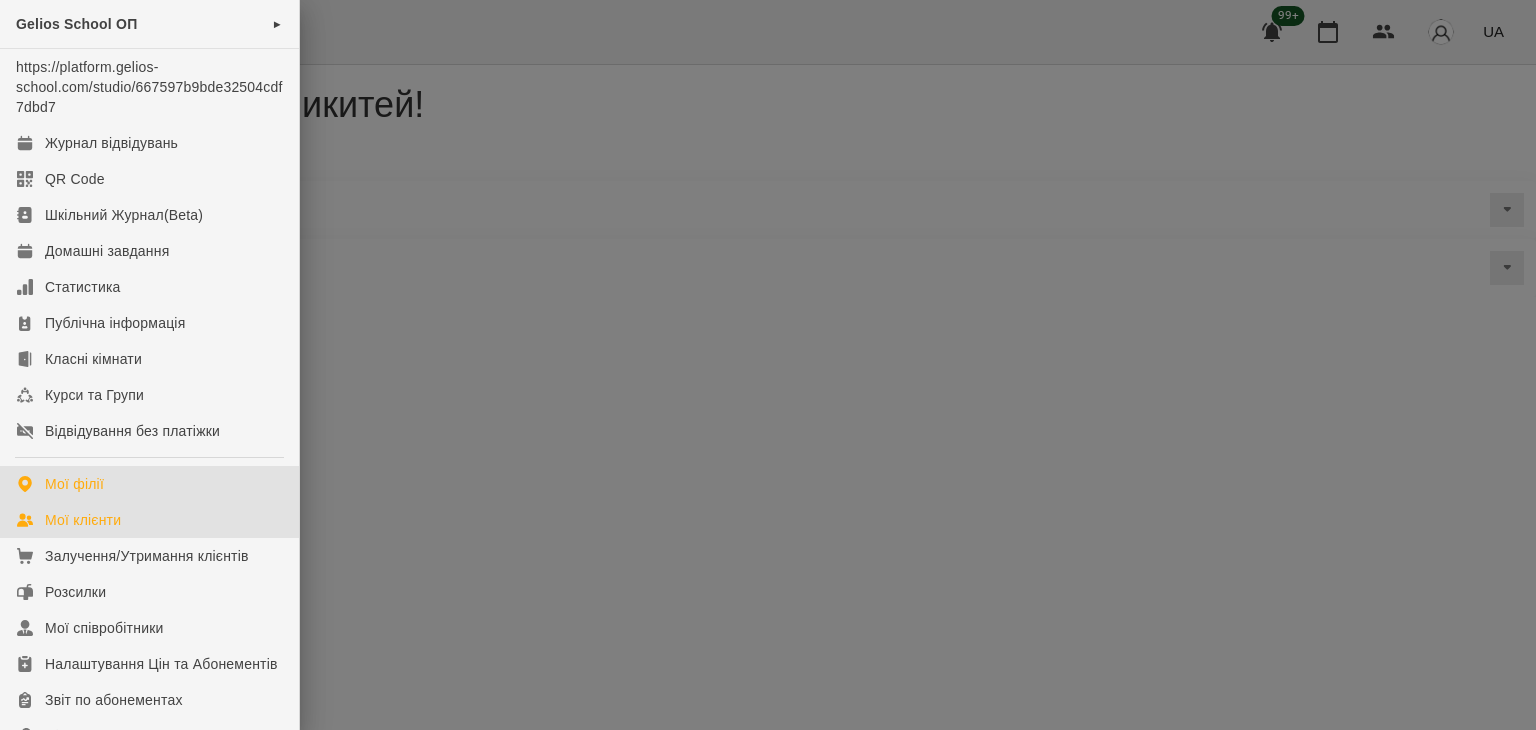 click on "Мої клієнти" at bounding box center (83, 520) 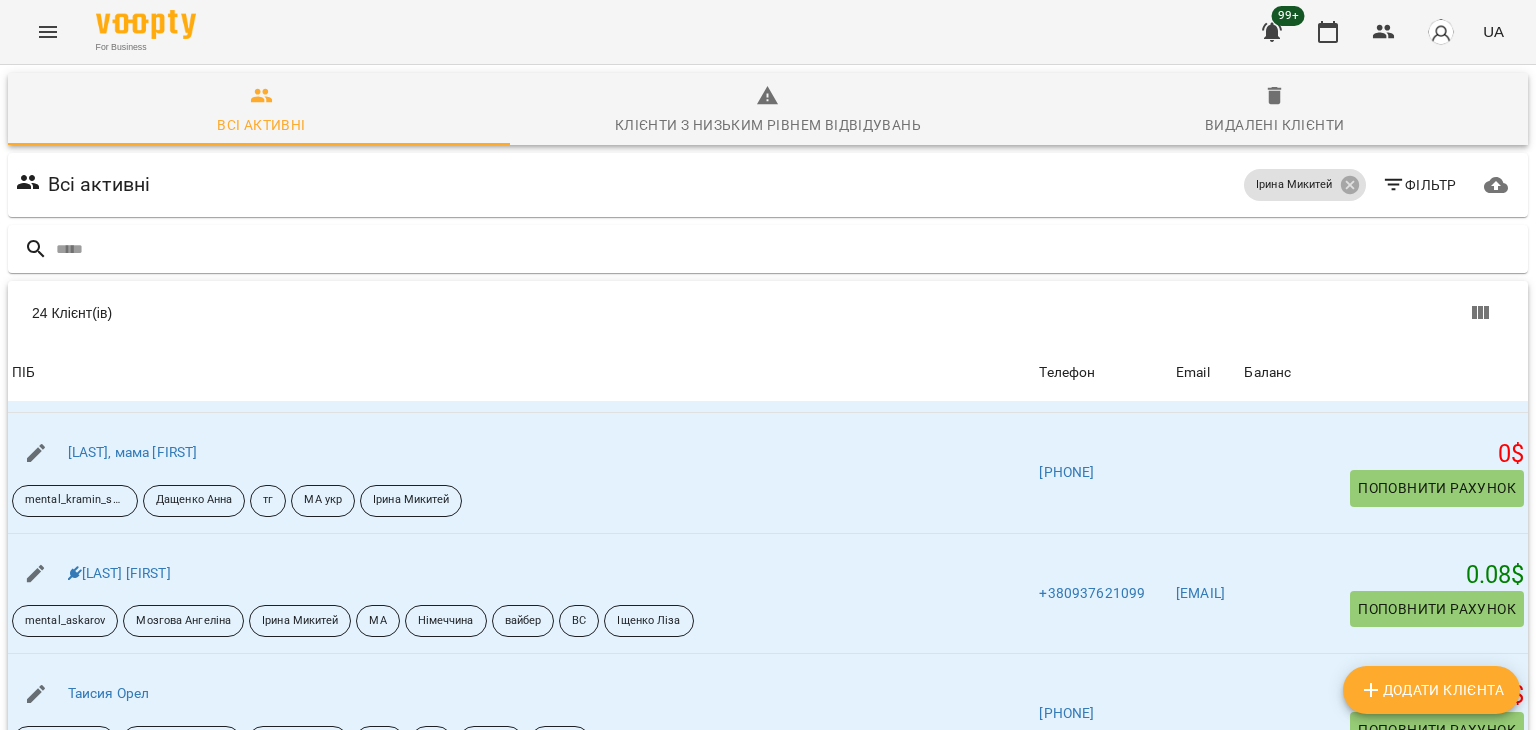 scroll, scrollTop: 2445, scrollLeft: 0, axis: vertical 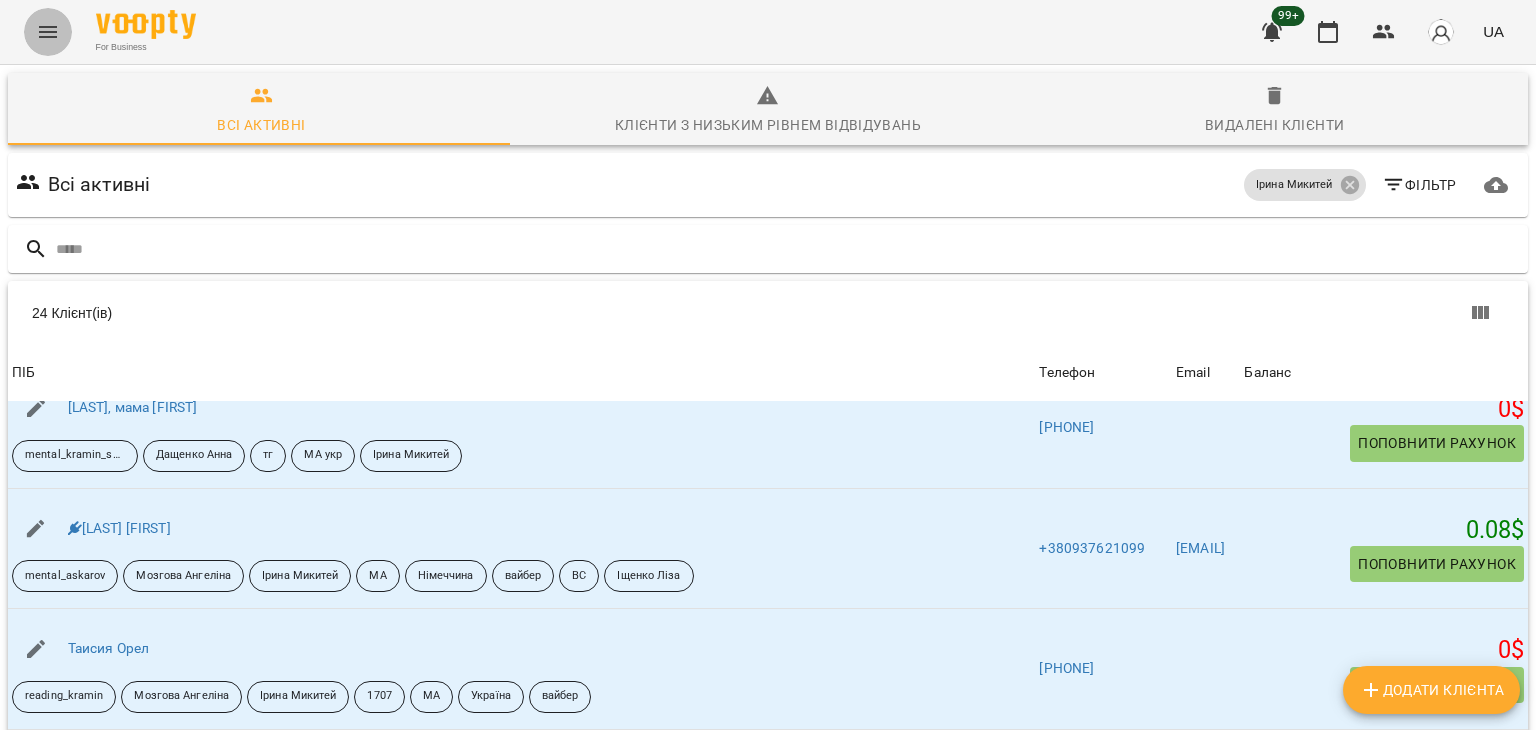 click at bounding box center [48, 32] 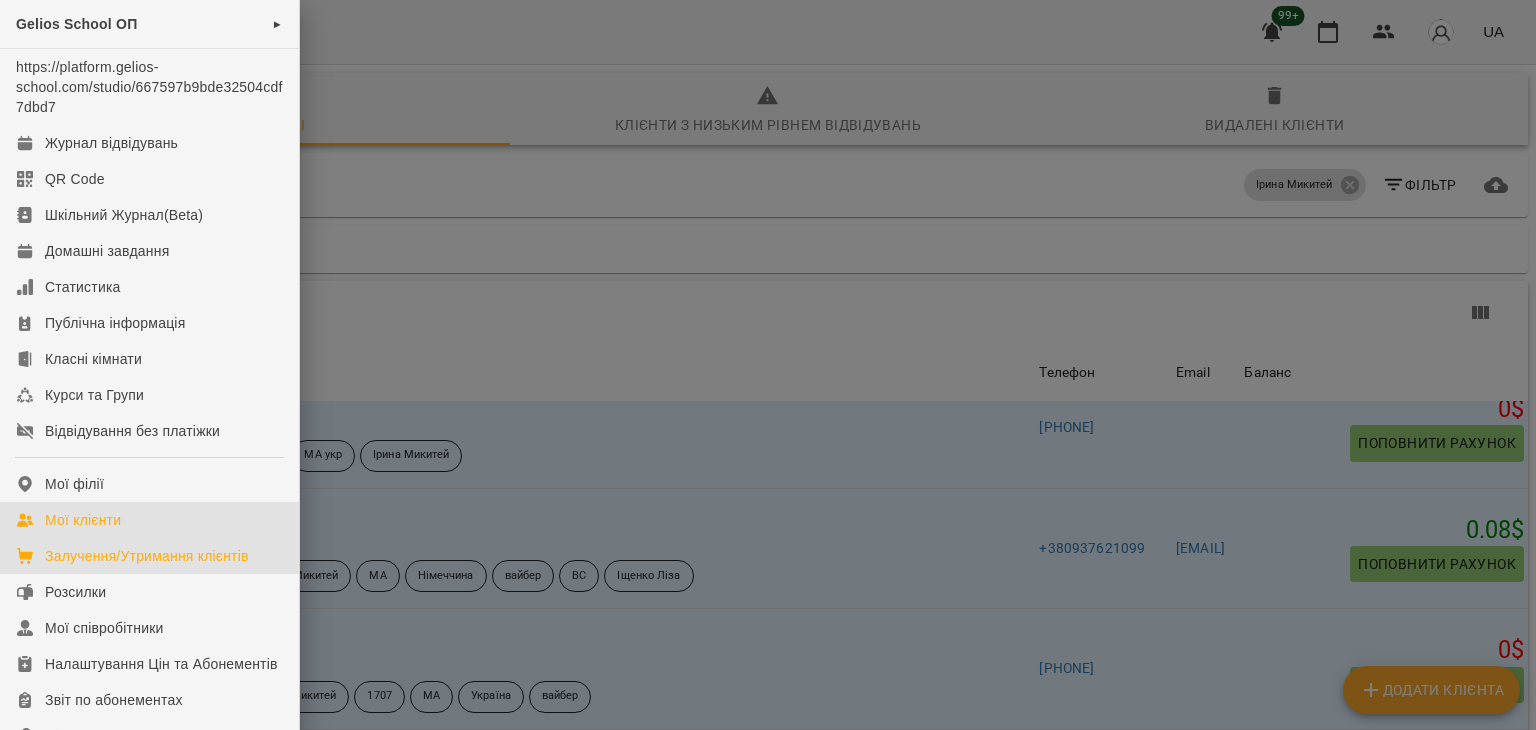 click on "Залучення/Утримання клієнтів" at bounding box center (149, 556) 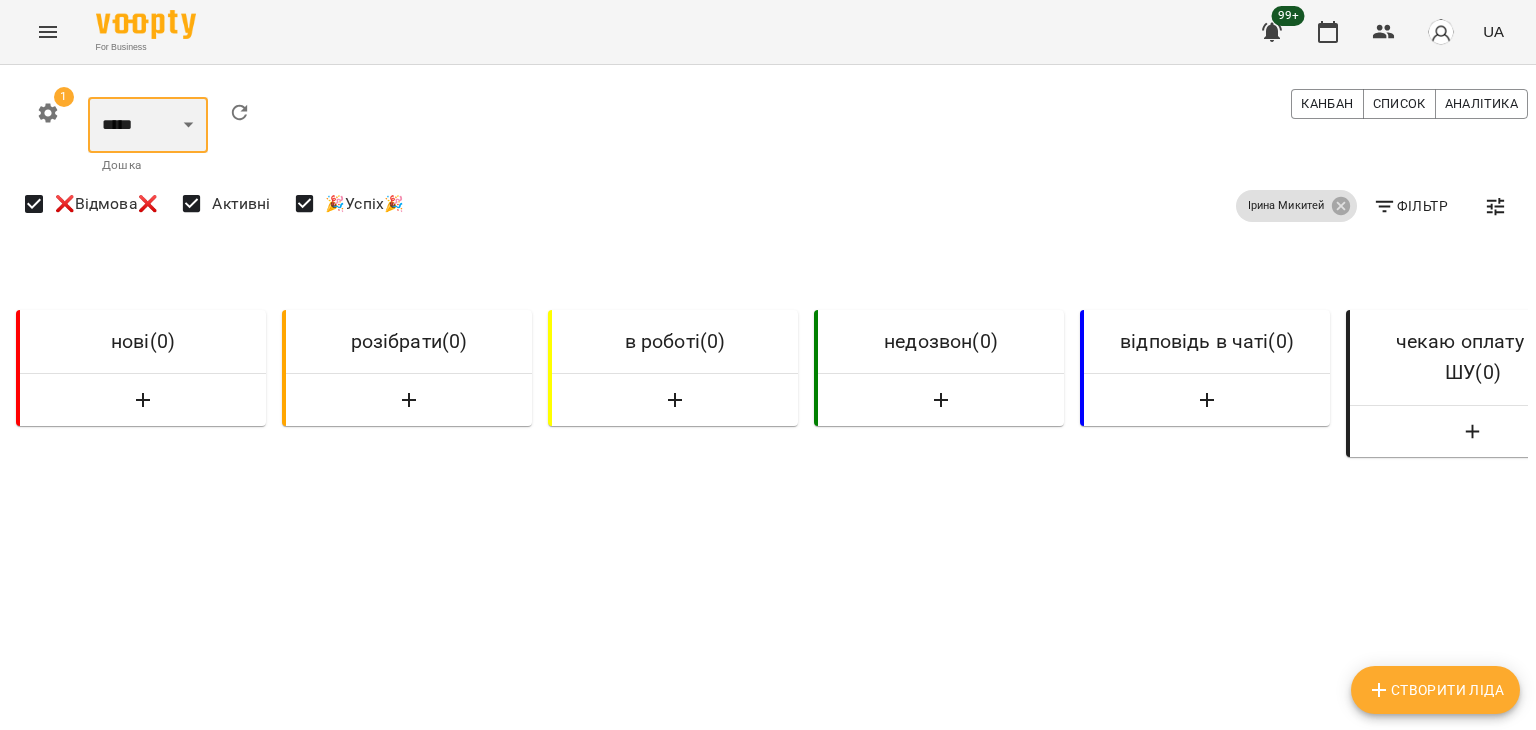 click on "***** ******** ****** ********" at bounding box center (148, 125) 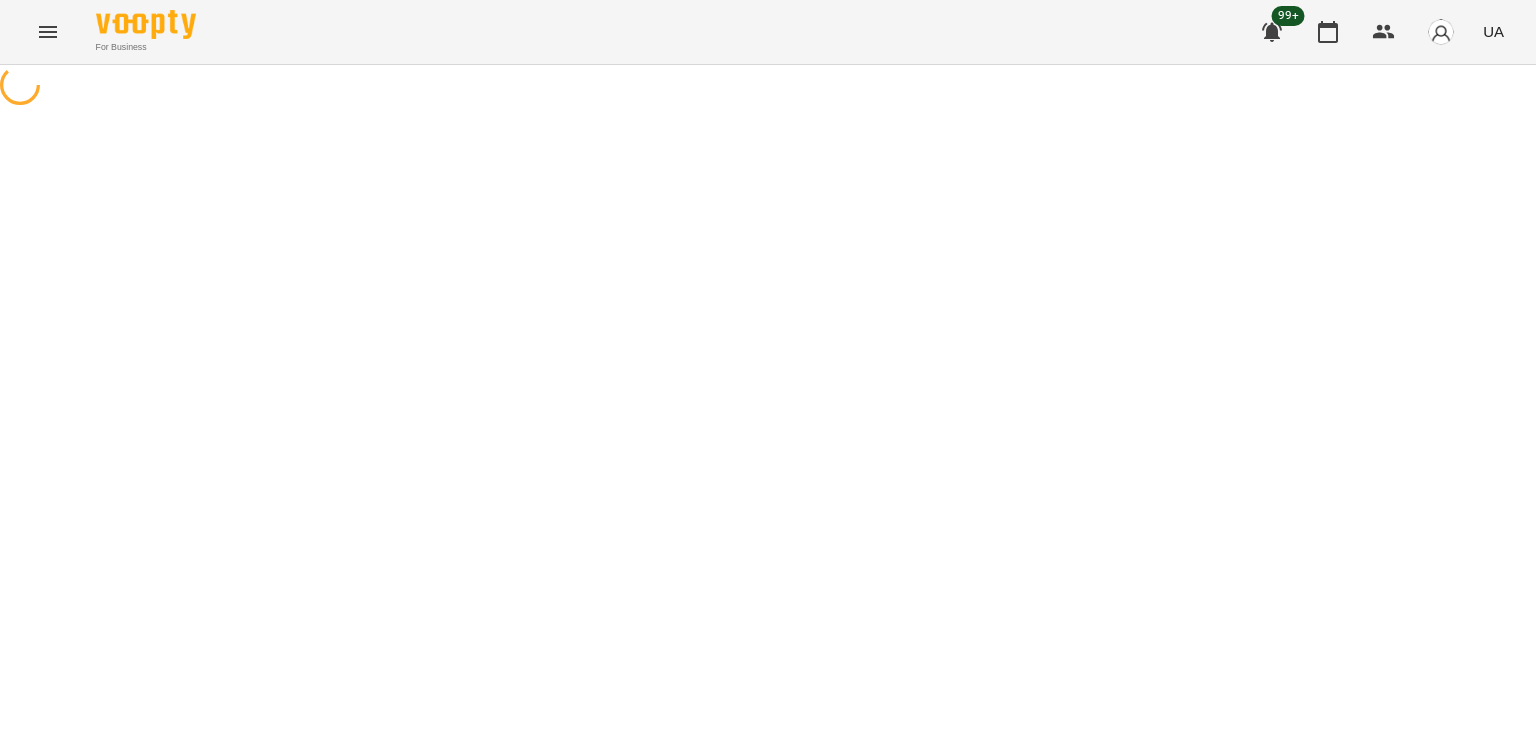 select on "**********" 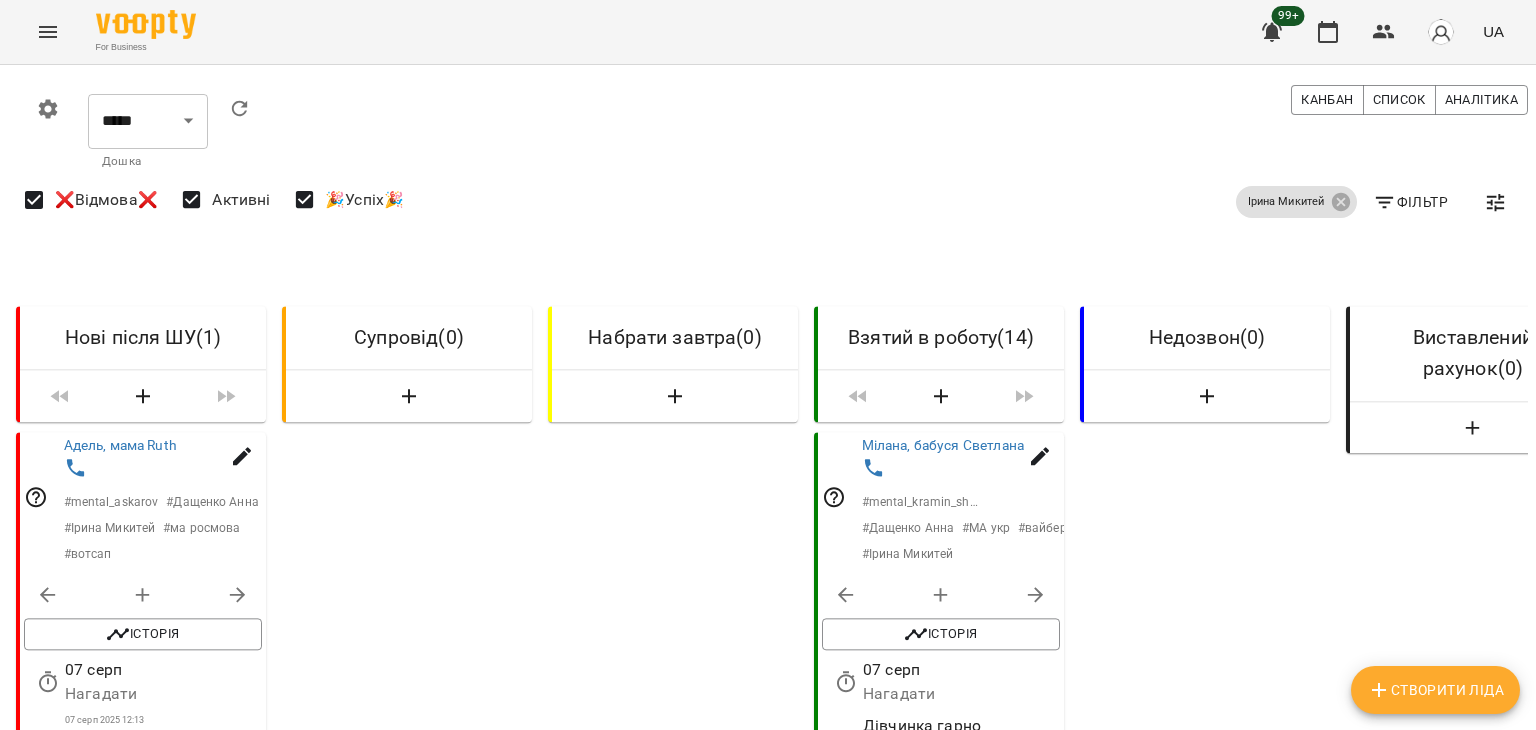 scroll, scrollTop: 200, scrollLeft: 0, axis: vertical 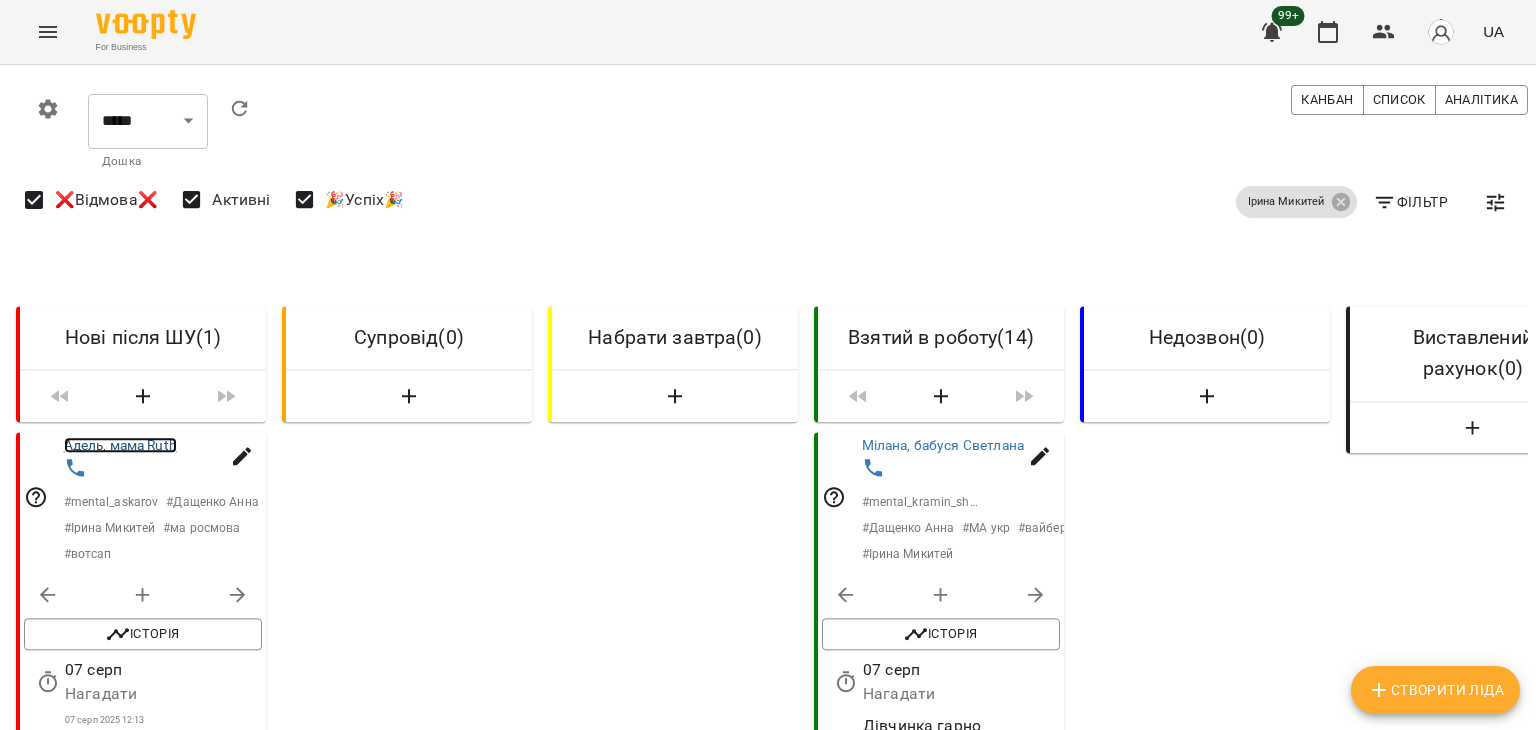 click on "Адель, мама Ruth" at bounding box center [120, 445] 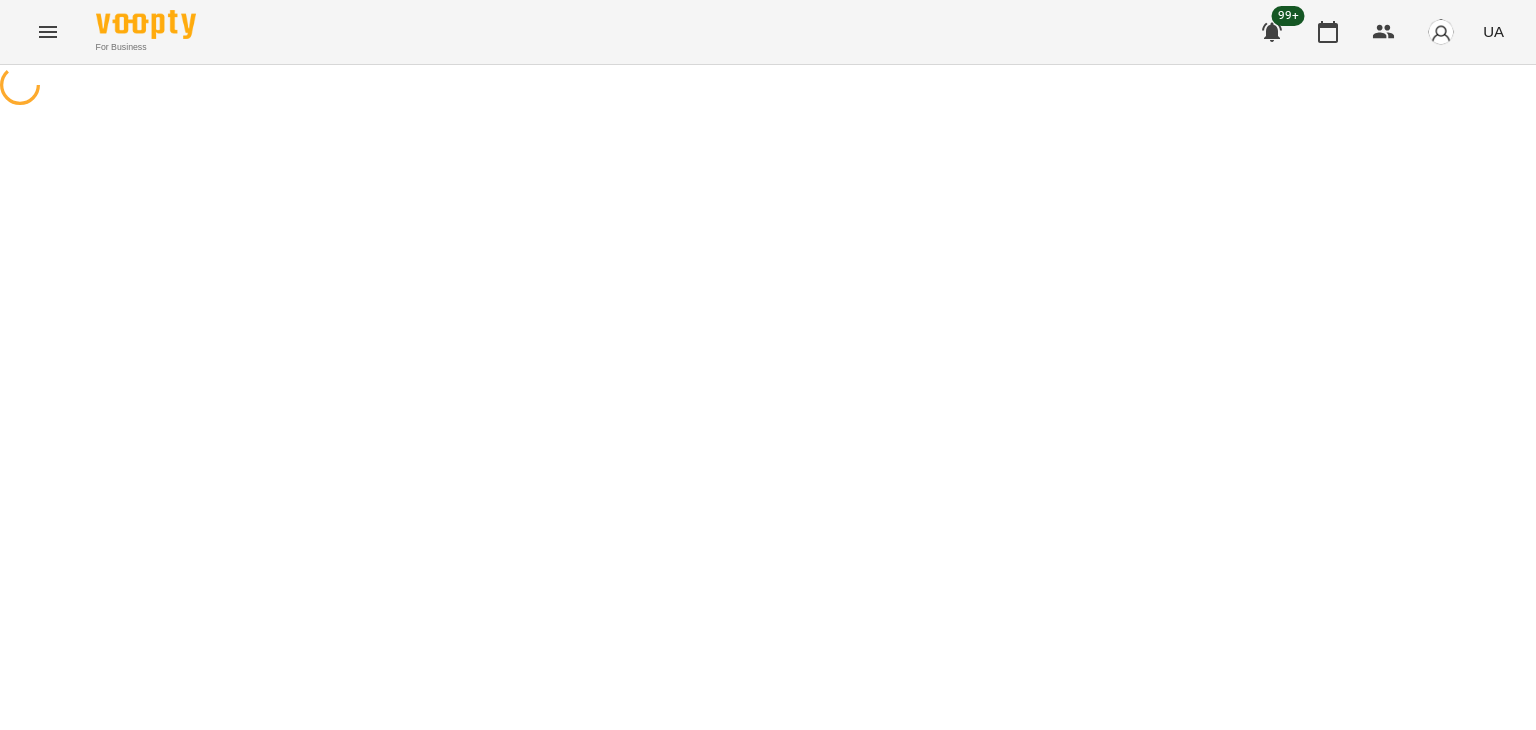 scroll, scrollTop: 0, scrollLeft: 0, axis: both 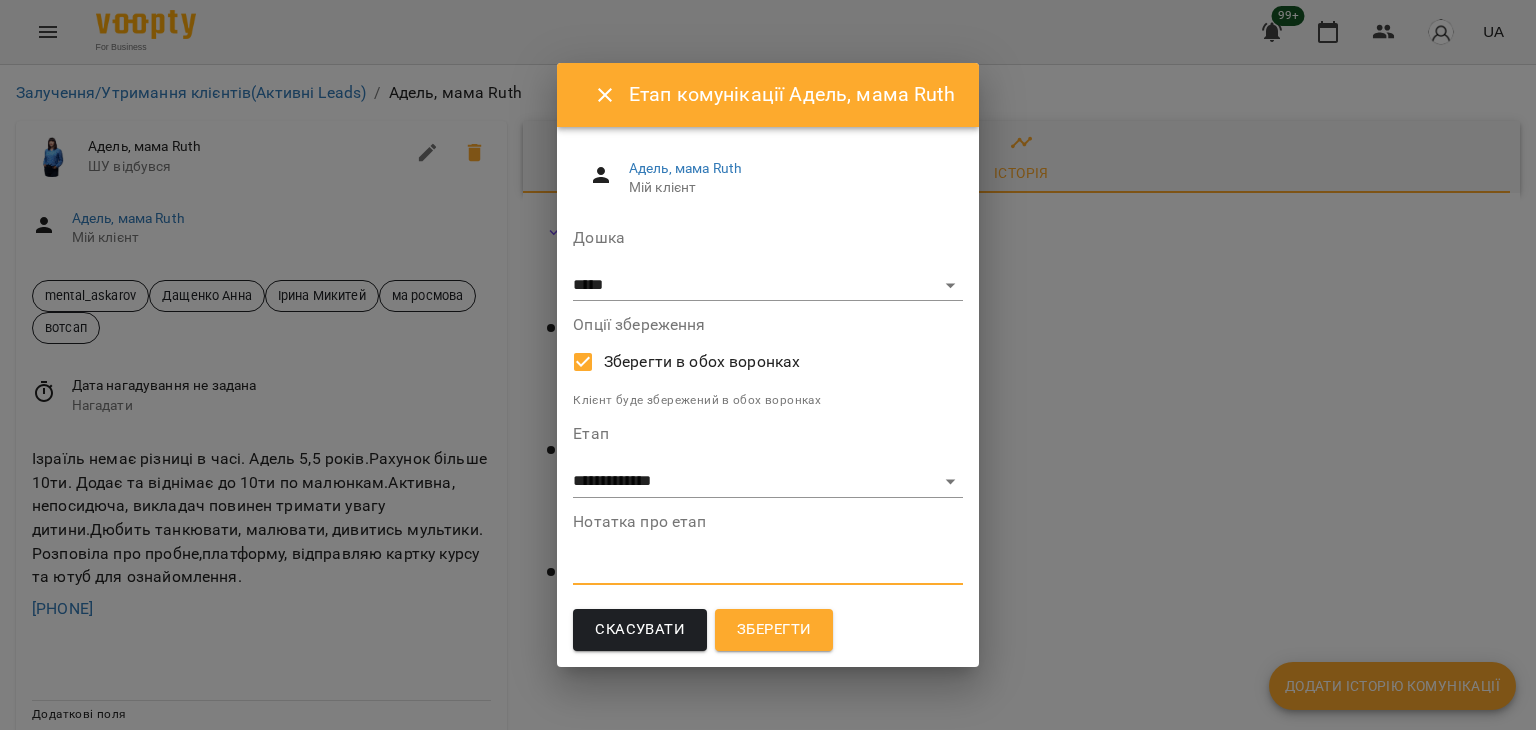 select on "**********" 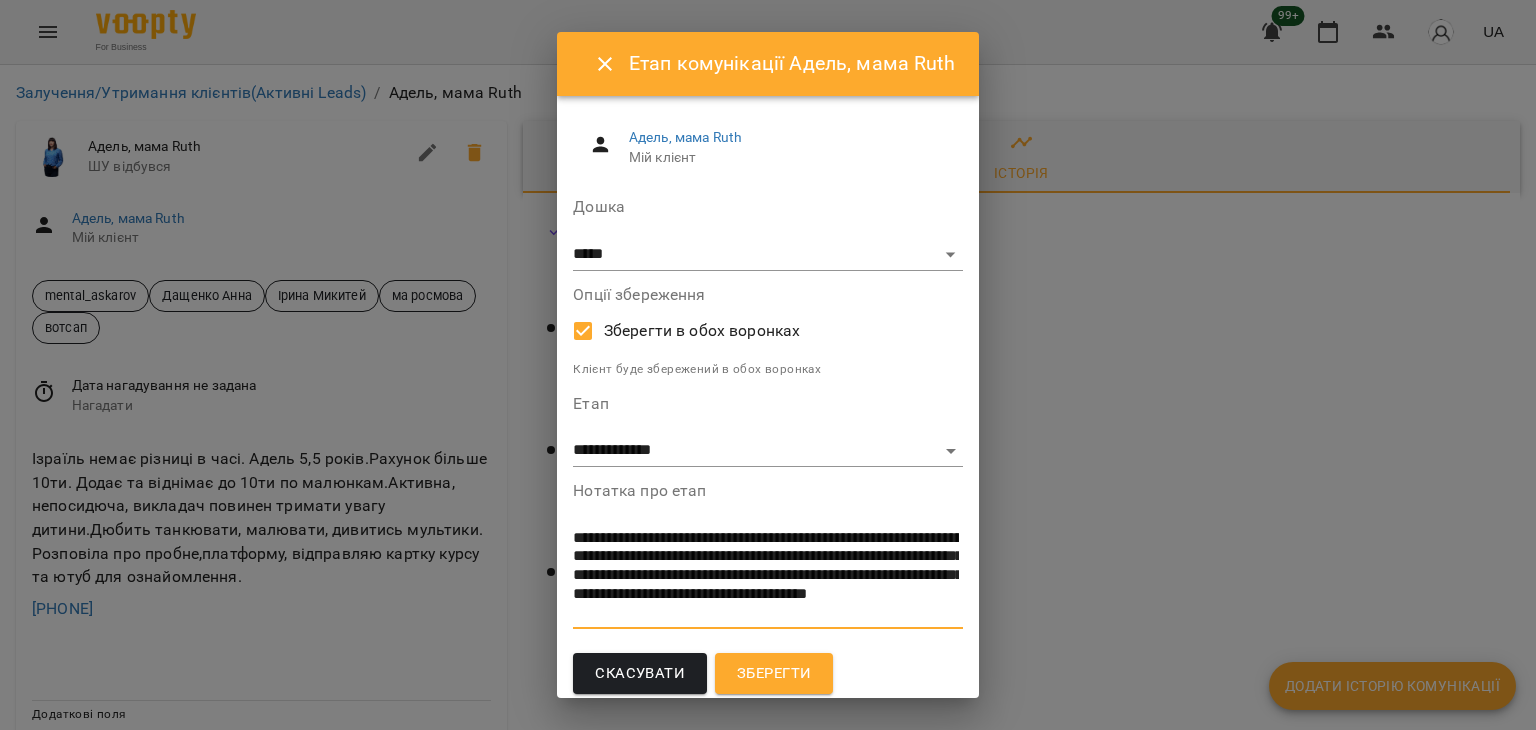 scroll, scrollTop: 0, scrollLeft: 0, axis: both 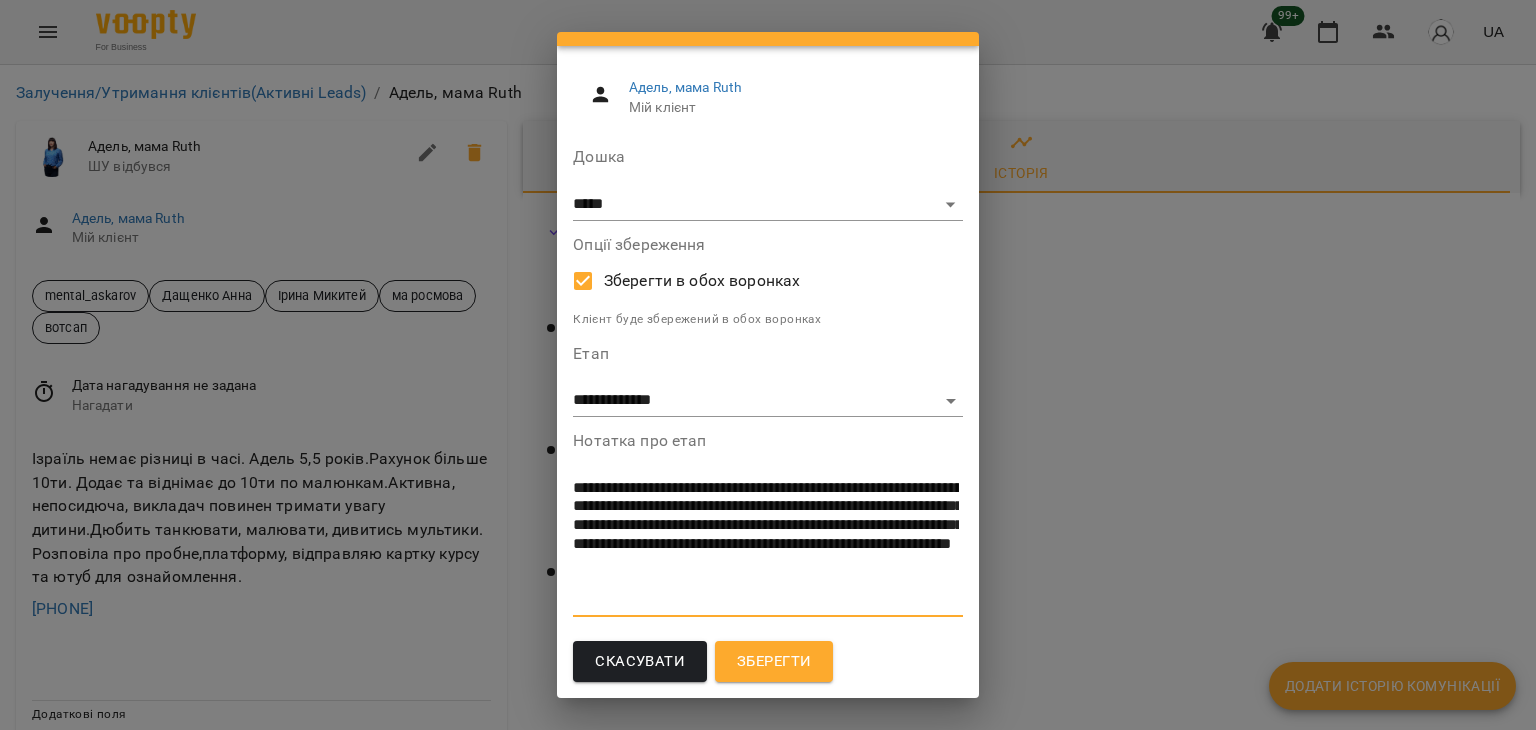type on "**********" 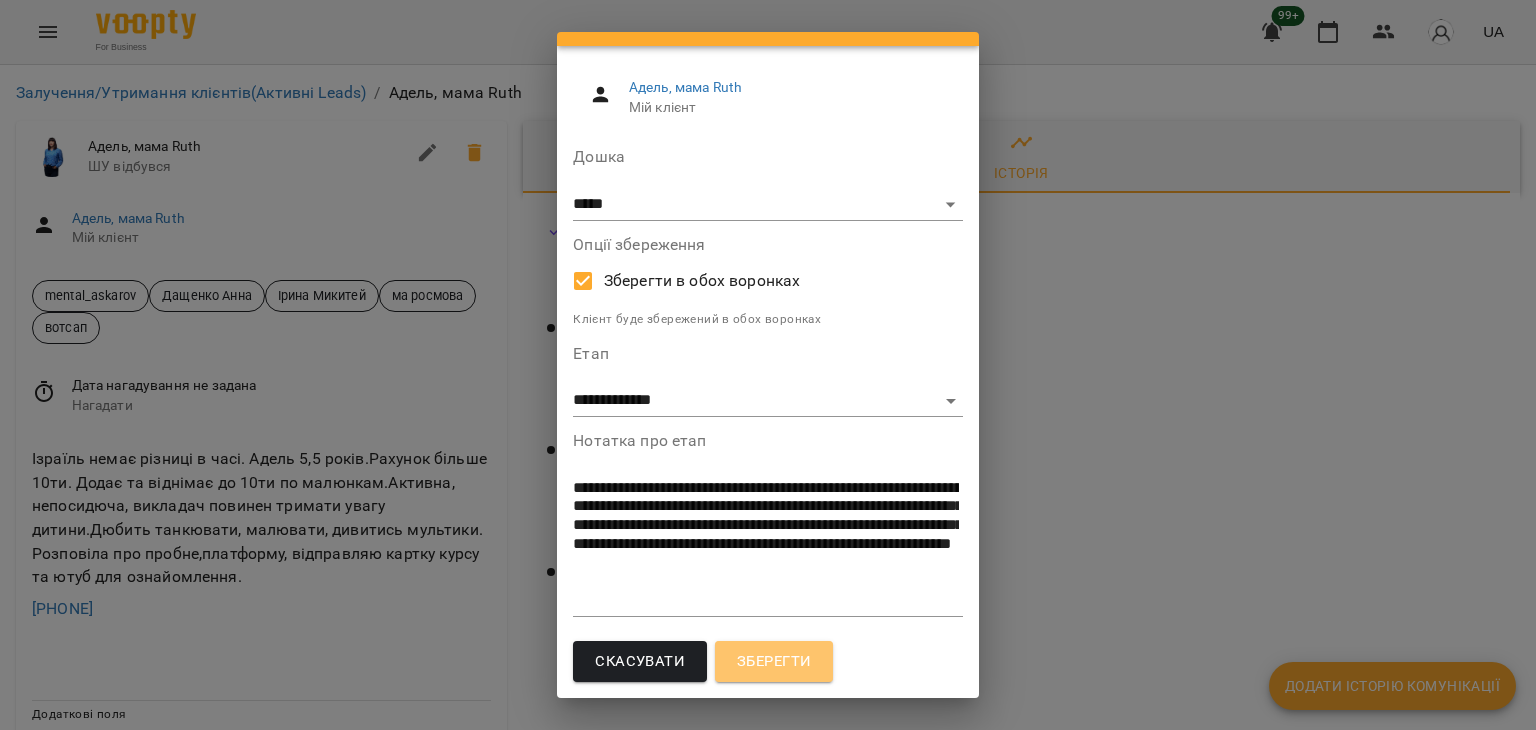 click on "Зберегти" at bounding box center [774, 662] 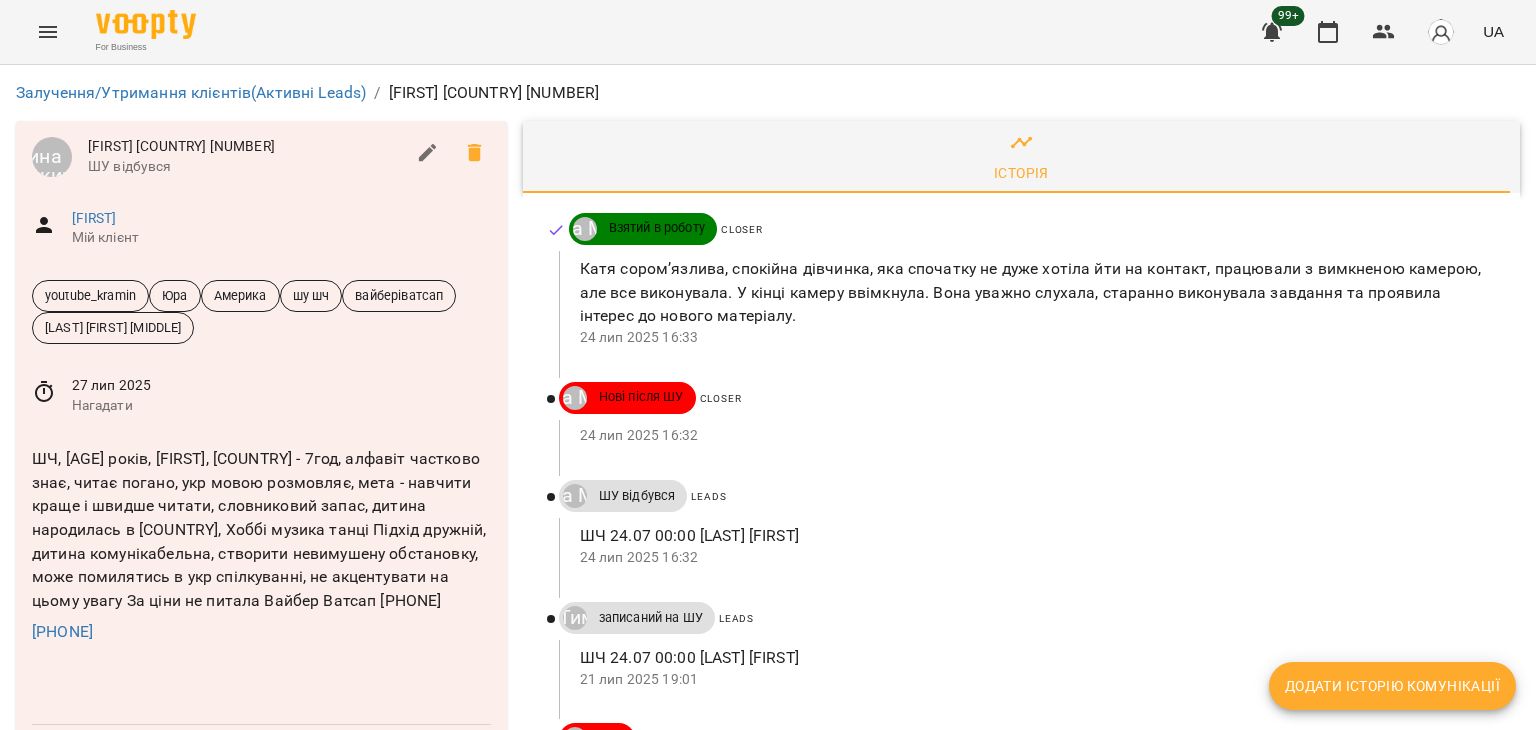 scroll, scrollTop: 0, scrollLeft: 0, axis: both 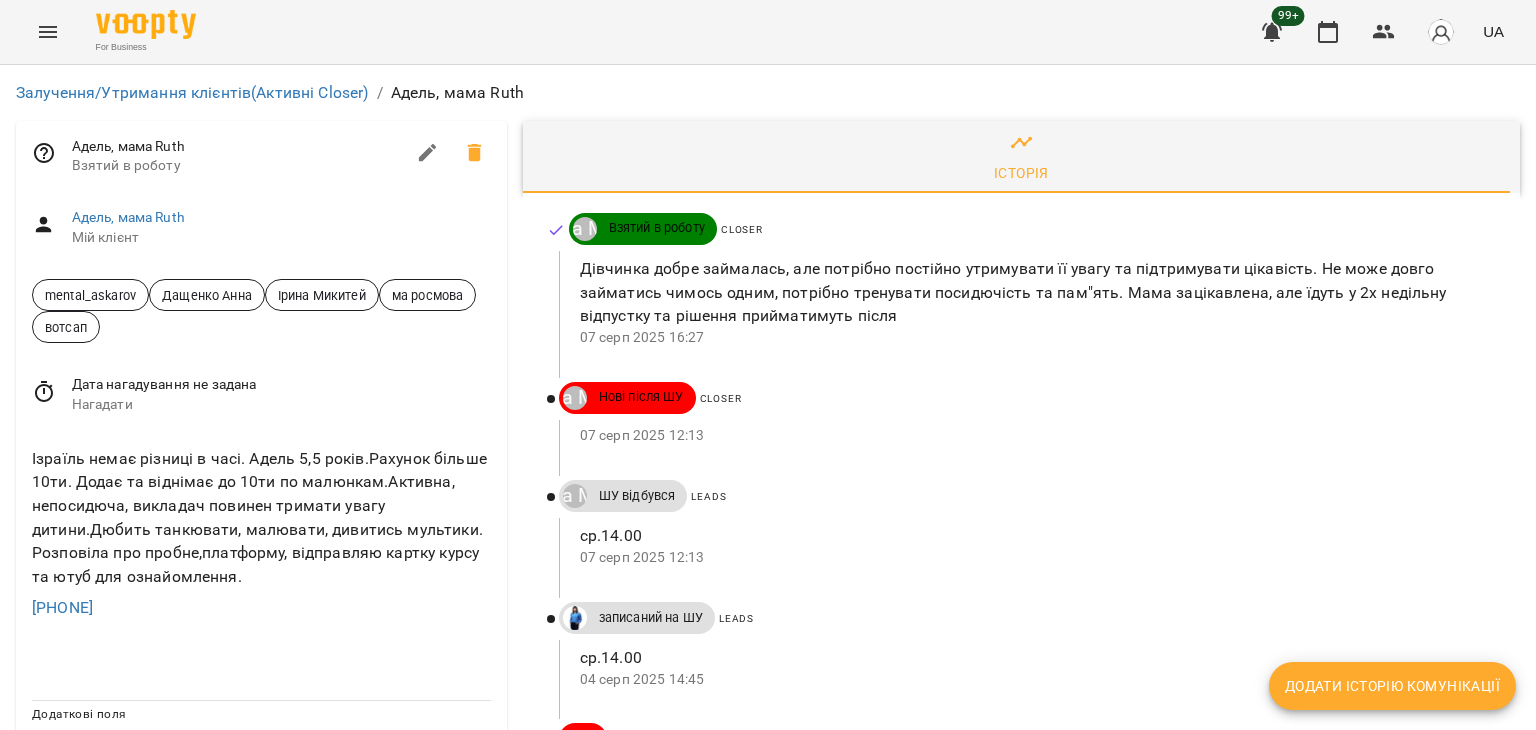 select on "**********" 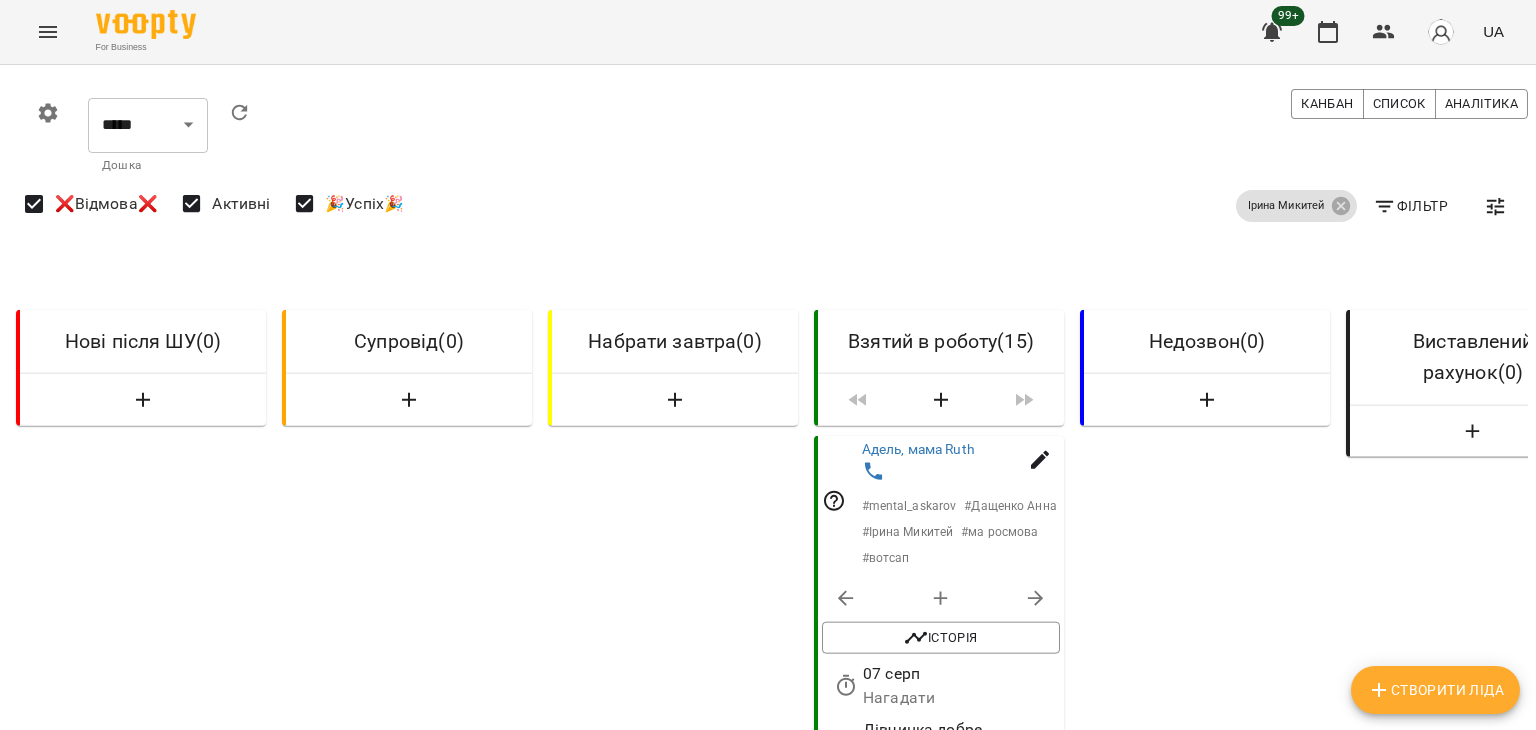 scroll, scrollTop: 200, scrollLeft: 0, axis: vertical 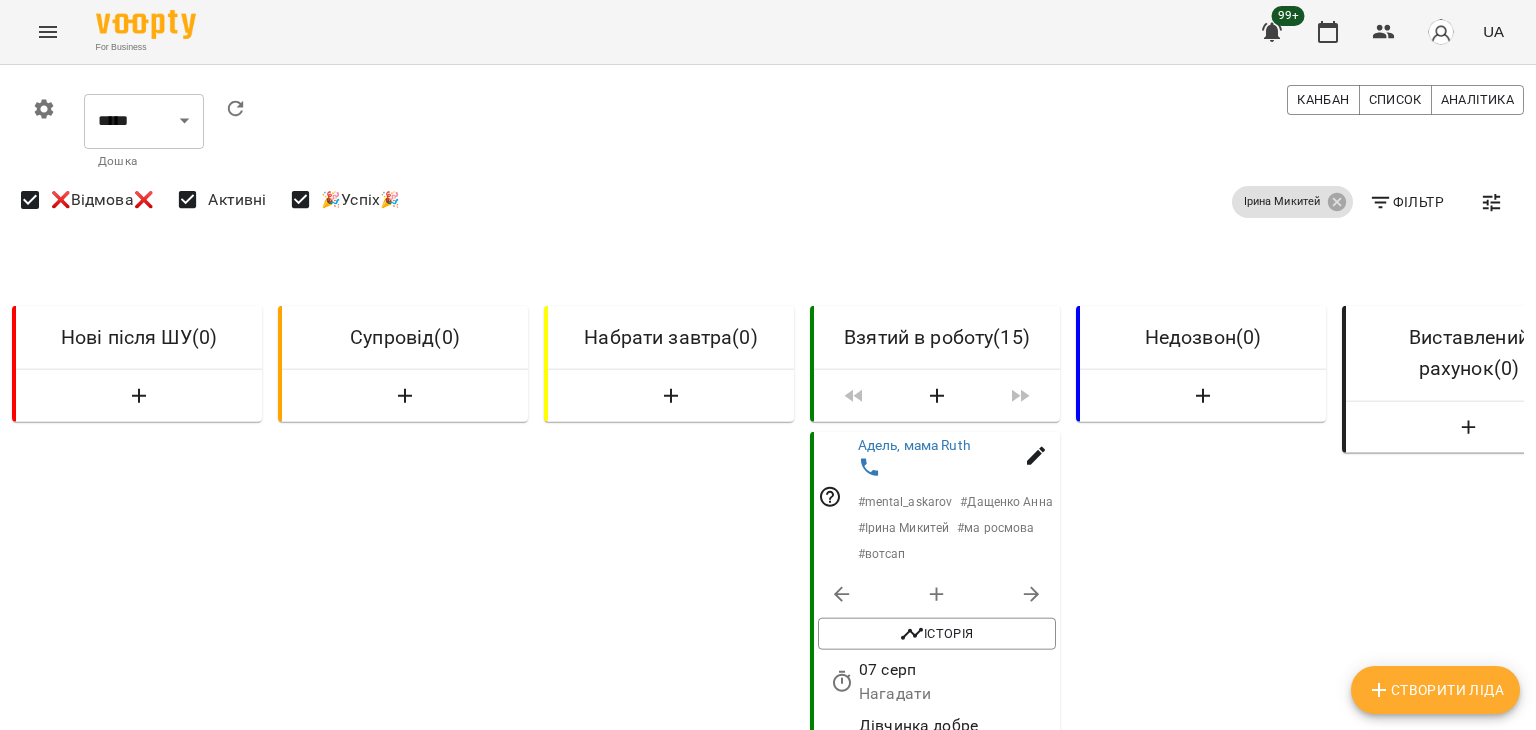 click on "Завантажити ще" at bounding box center [935, 7767] 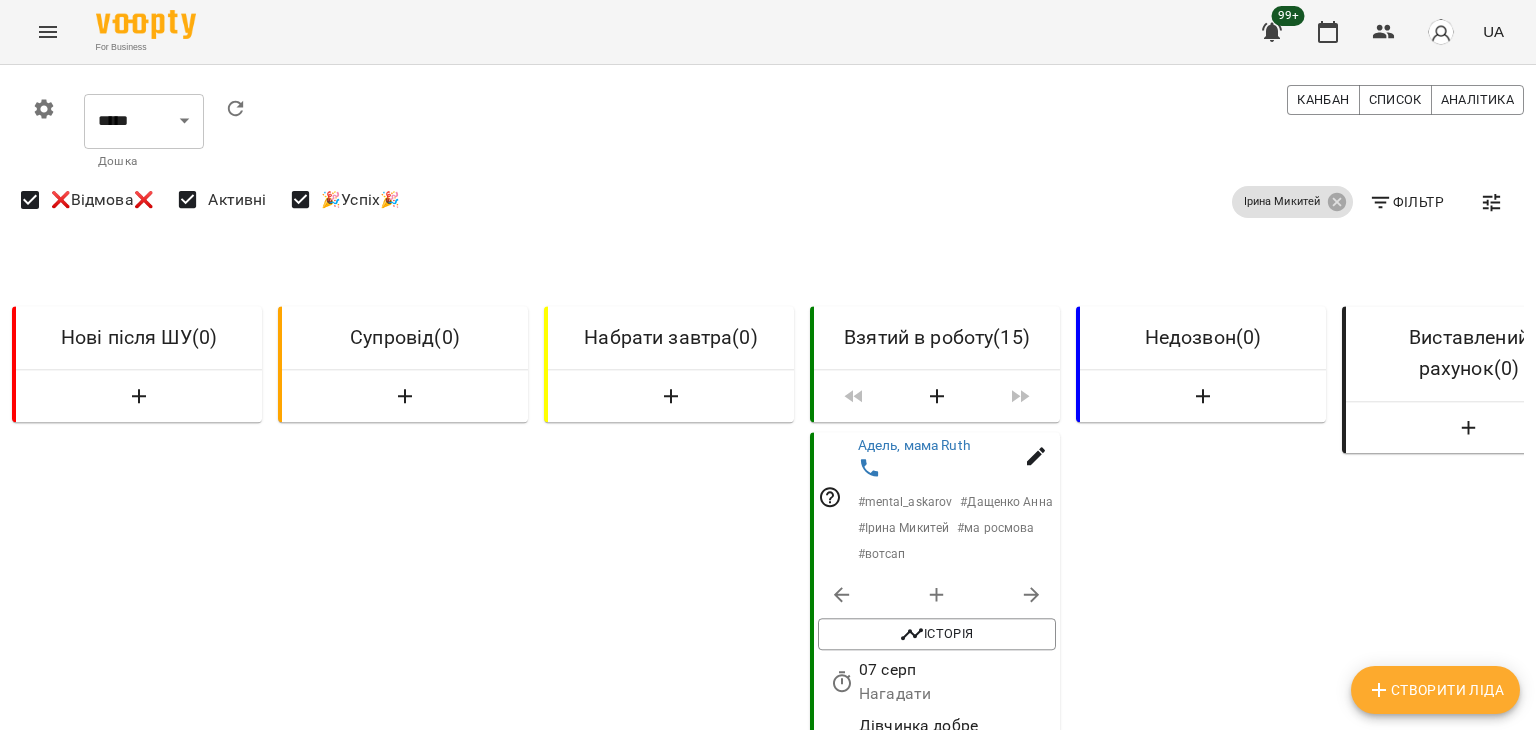 scroll, scrollTop: 10260, scrollLeft: 4, axis: both 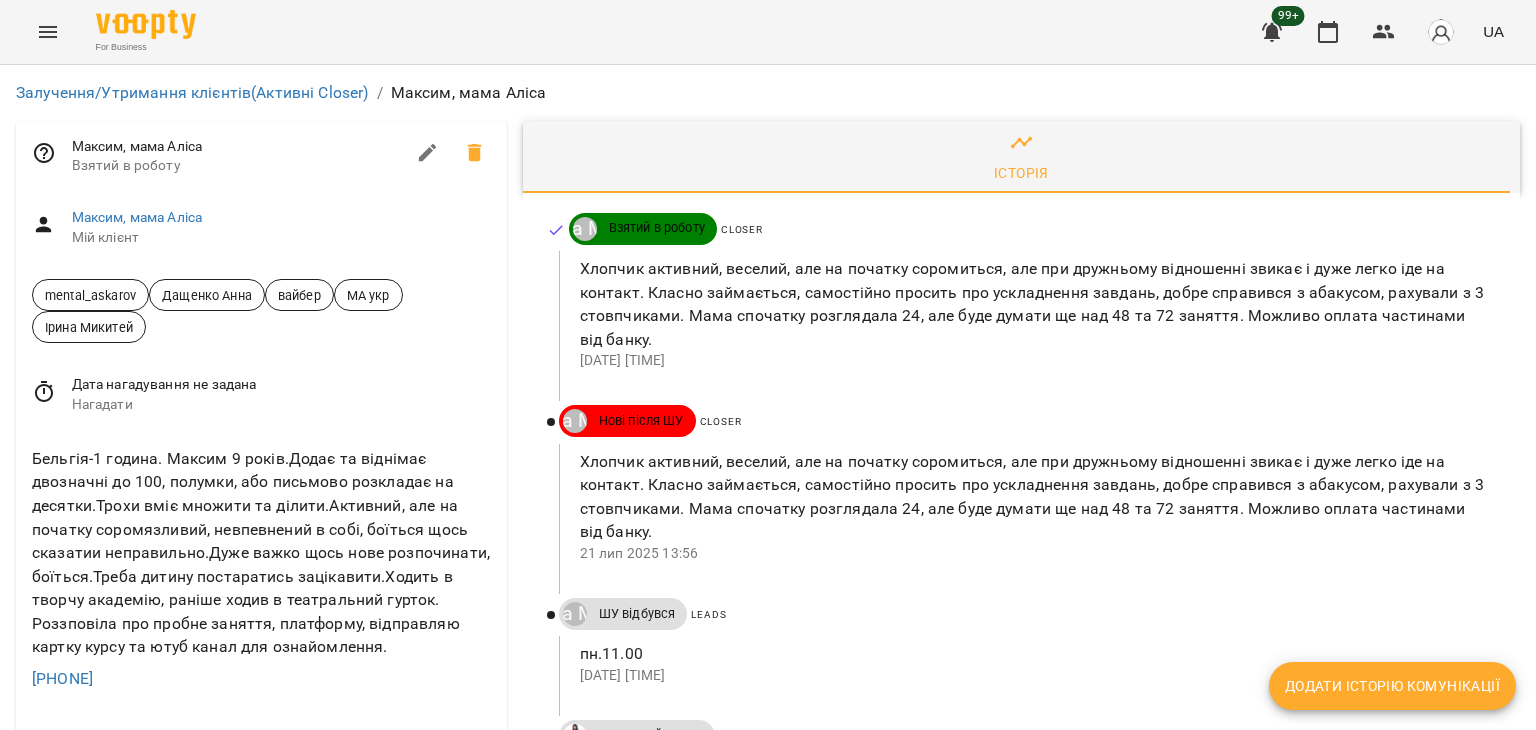 drag, startPoint x: 180, startPoint y: 410, endPoint x: 14, endPoint y: 393, distance: 166.86821 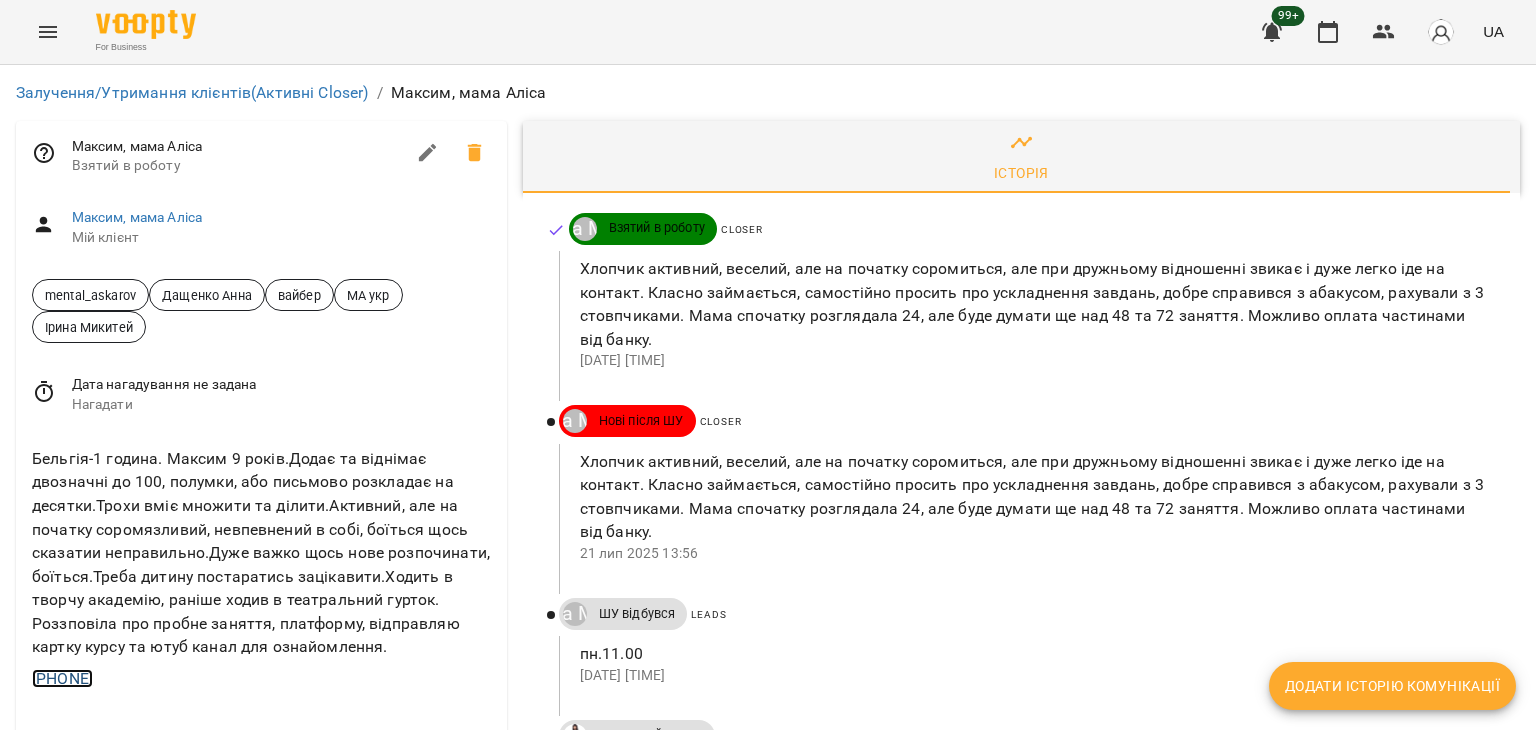 copy on "[PHONE]" 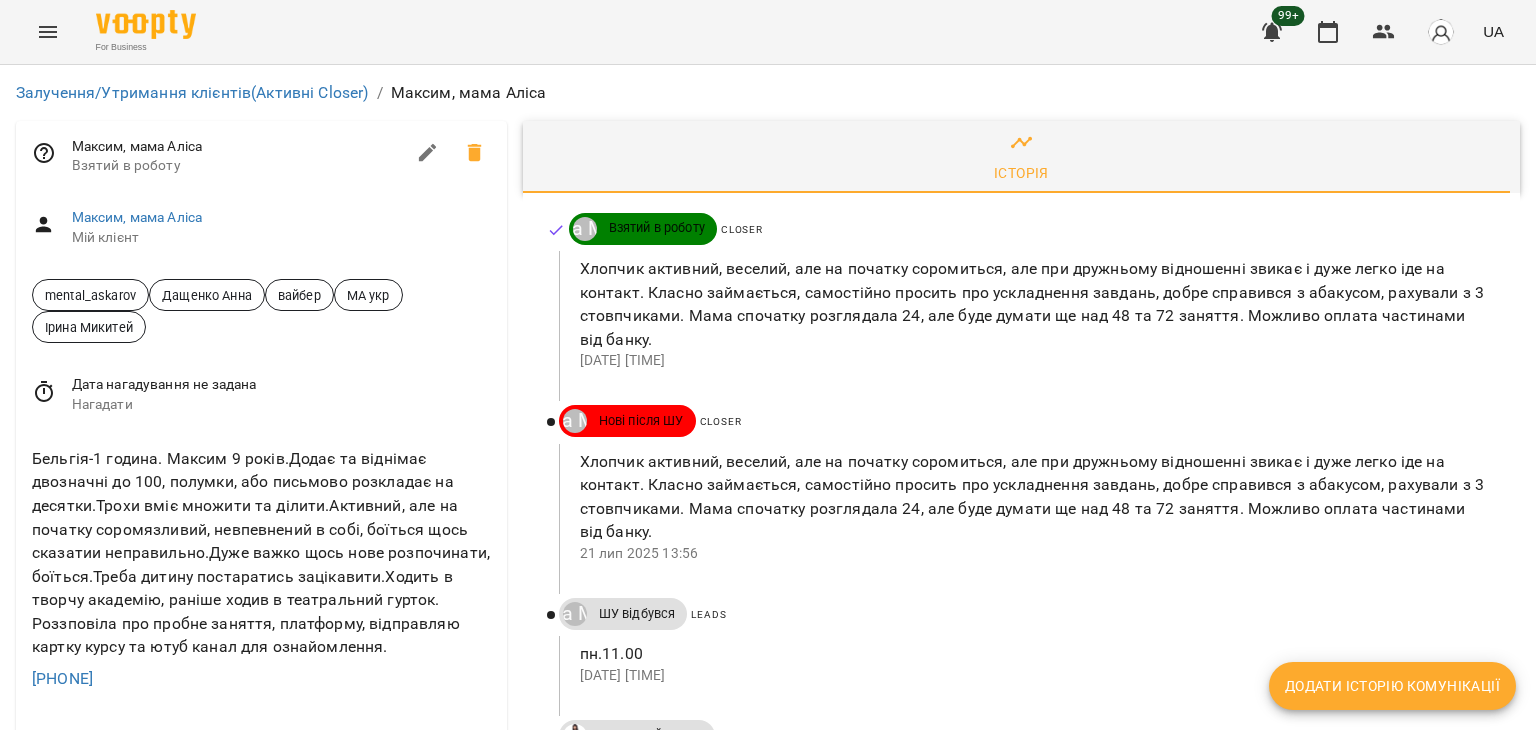 click on "Додати історію комунікації" at bounding box center (1392, 686) 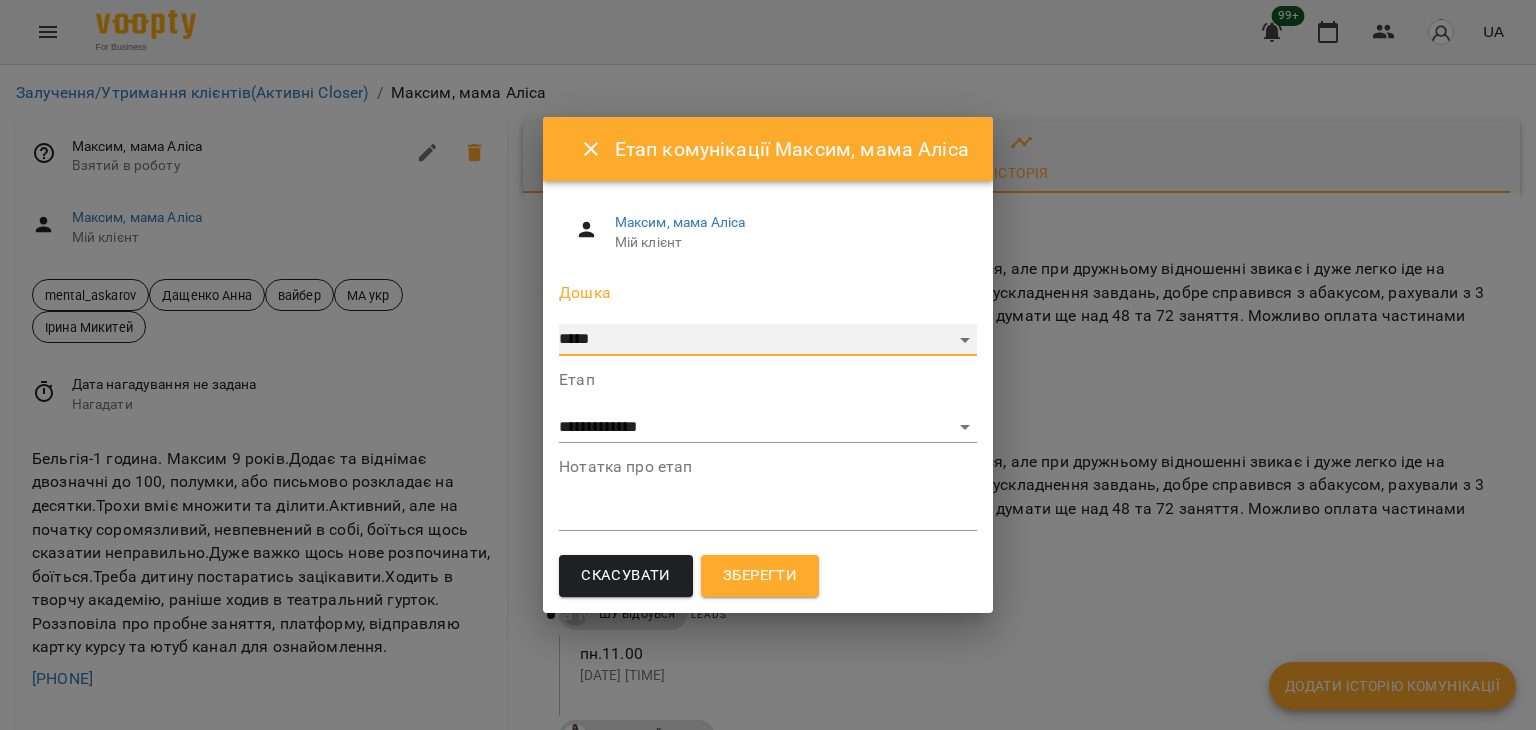 click on "***** ******** ****** ********" at bounding box center [768, 340] 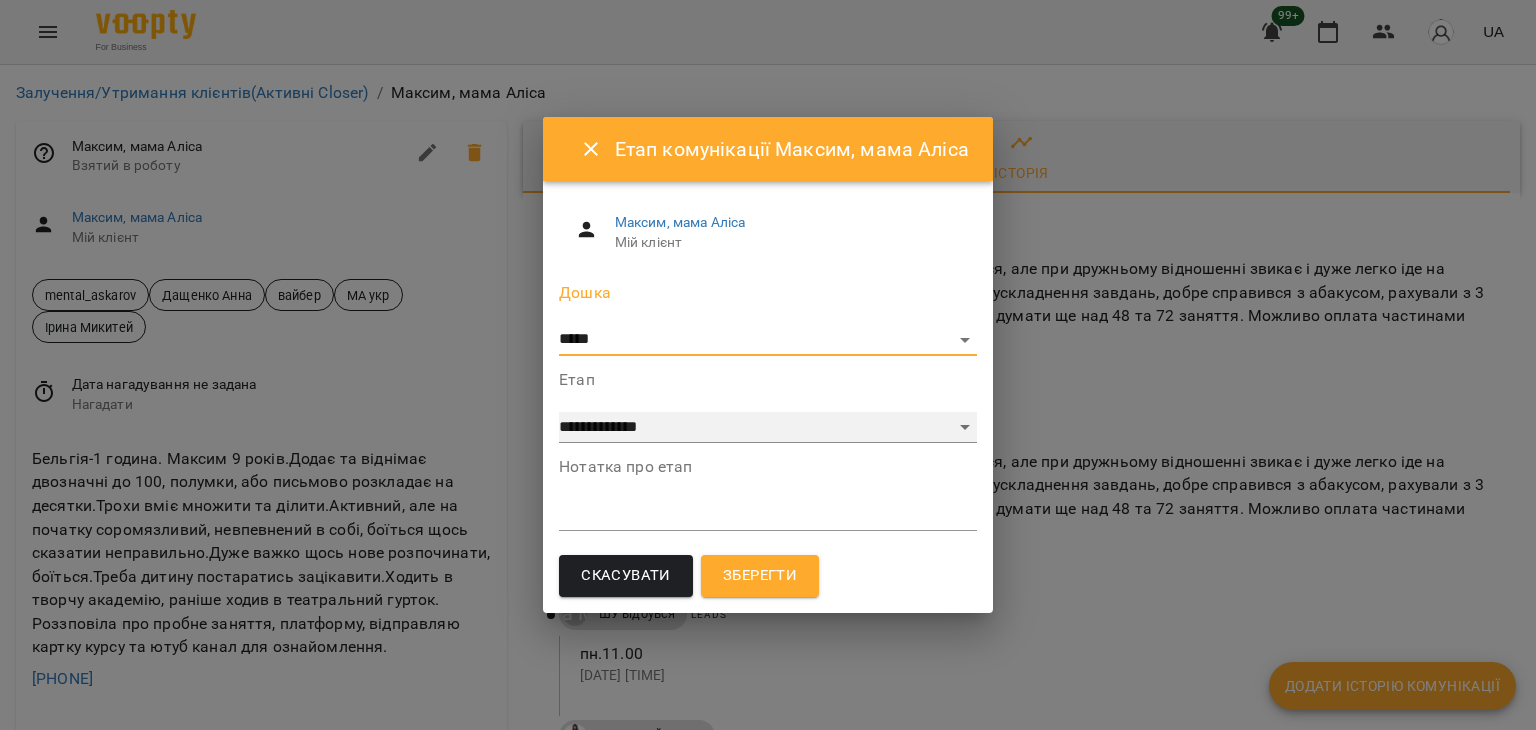 click on "**********" at bounding box center [768, 428] 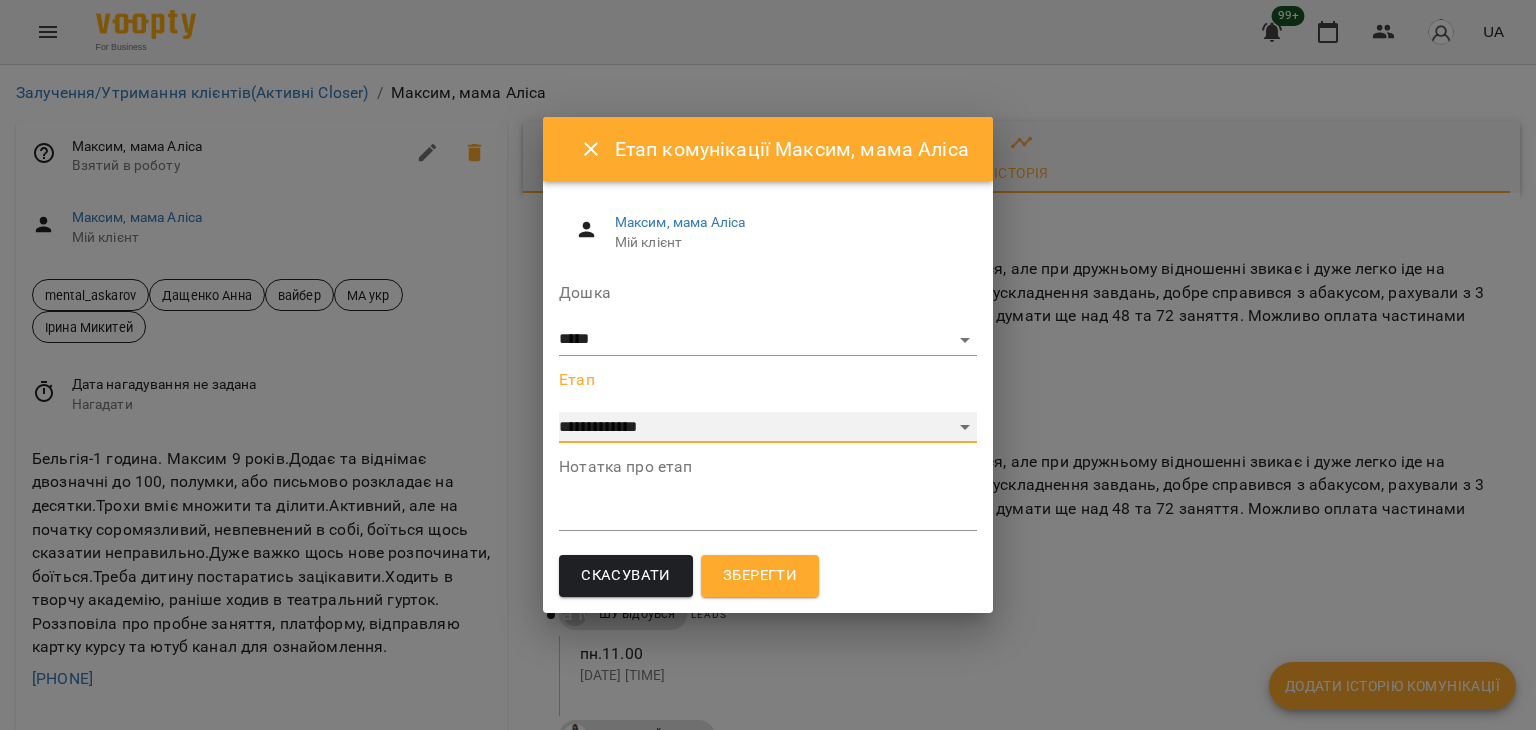 click on "**********" at bounding box center (768, 428) 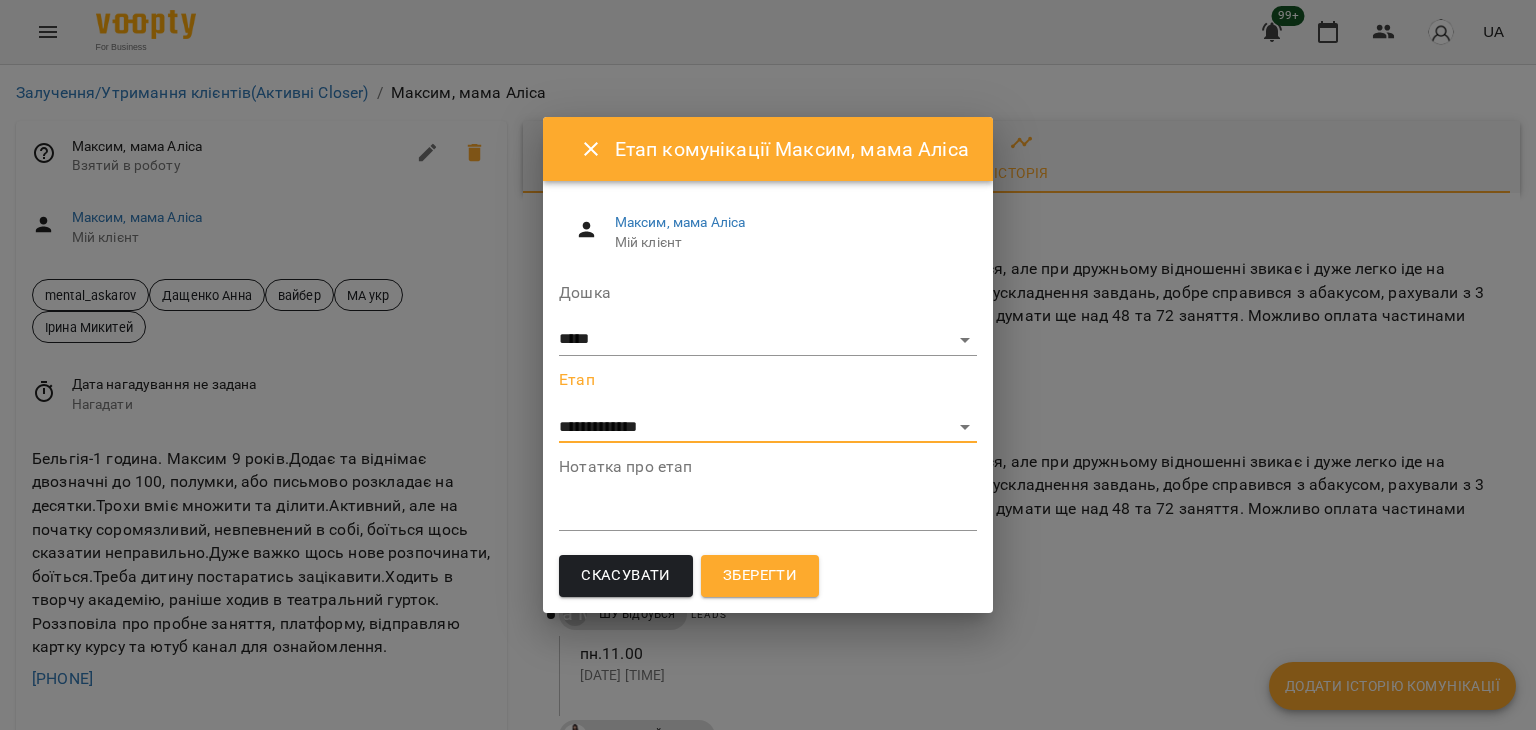 click at bounding box center (768, 514) 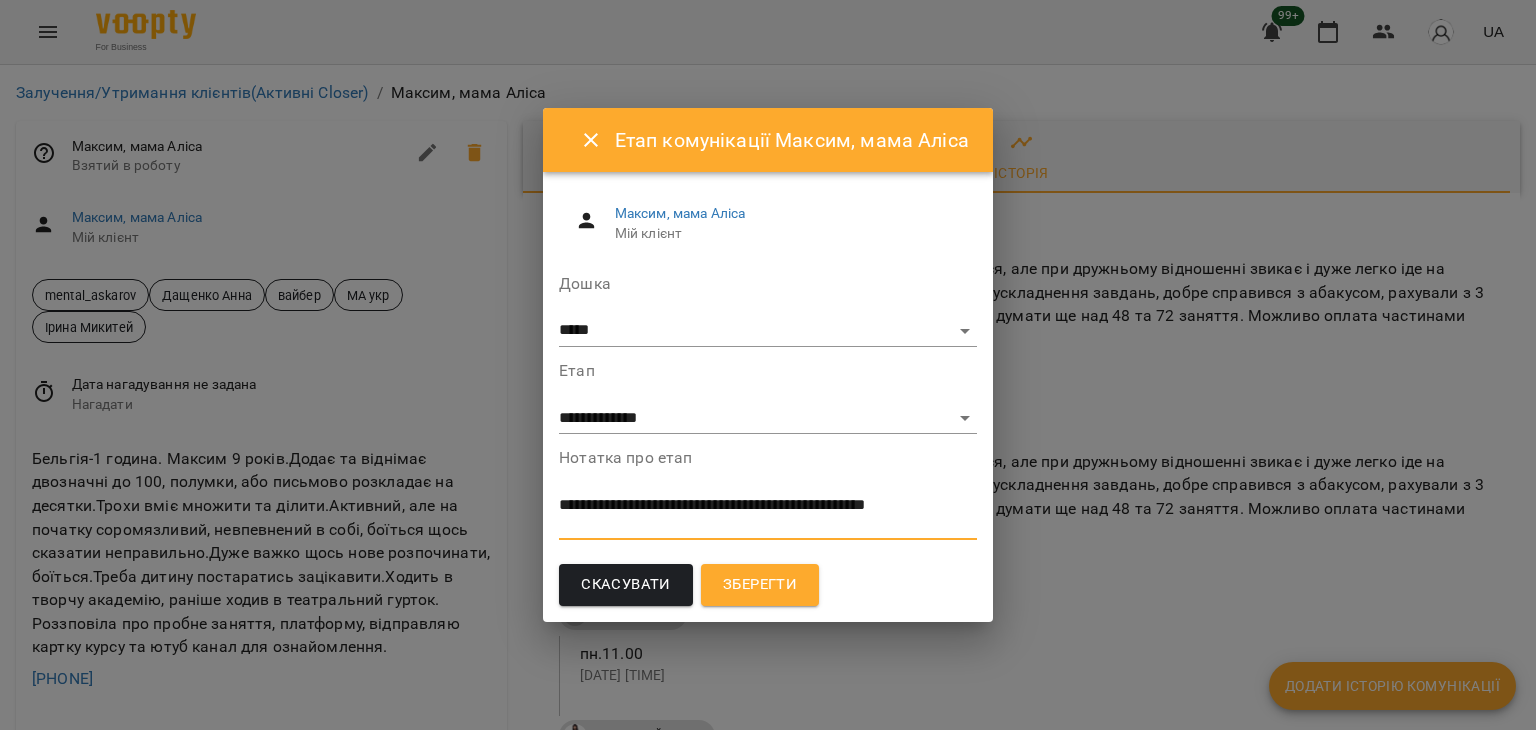 scroll, scrollTop: 0, scrollLeft: 0, axis: both 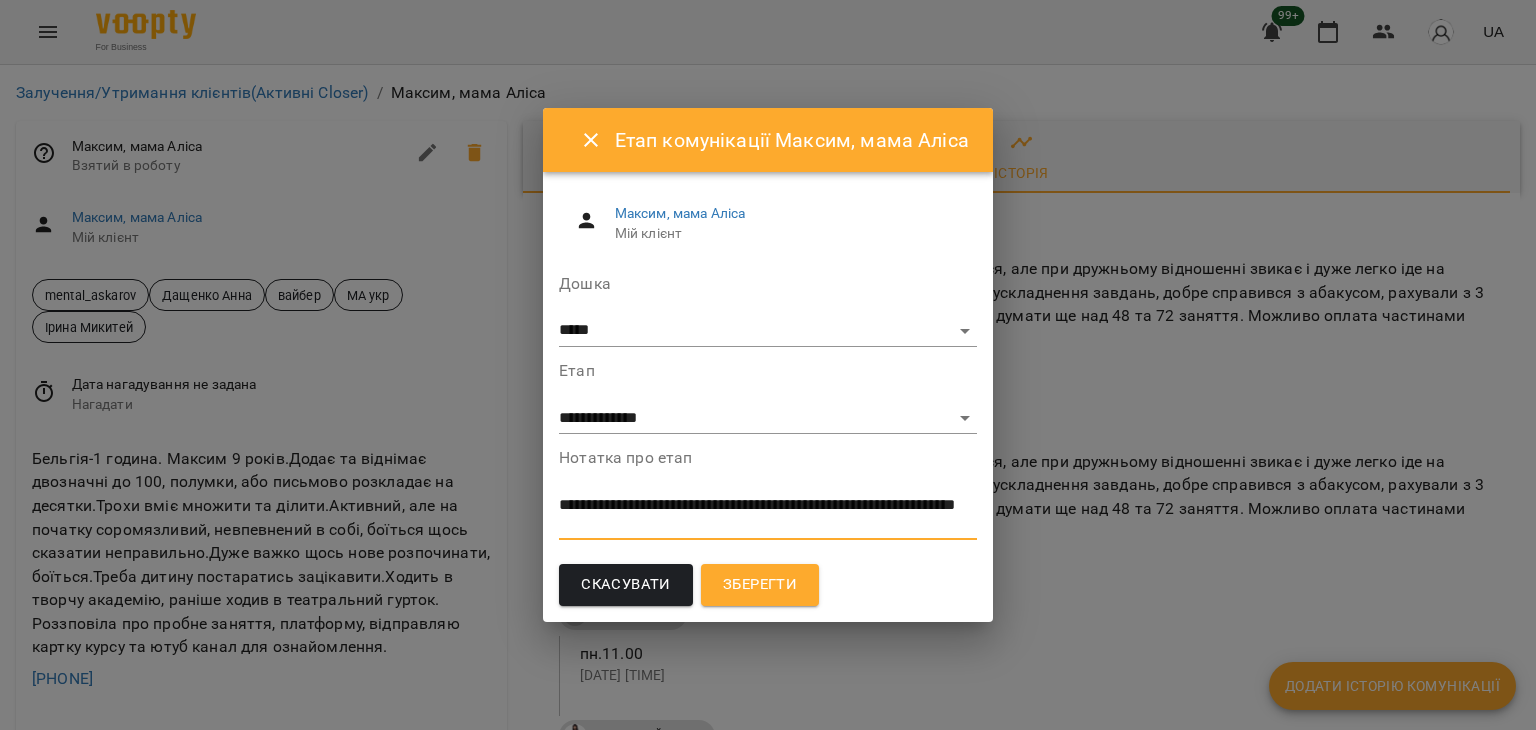 type on "**********" 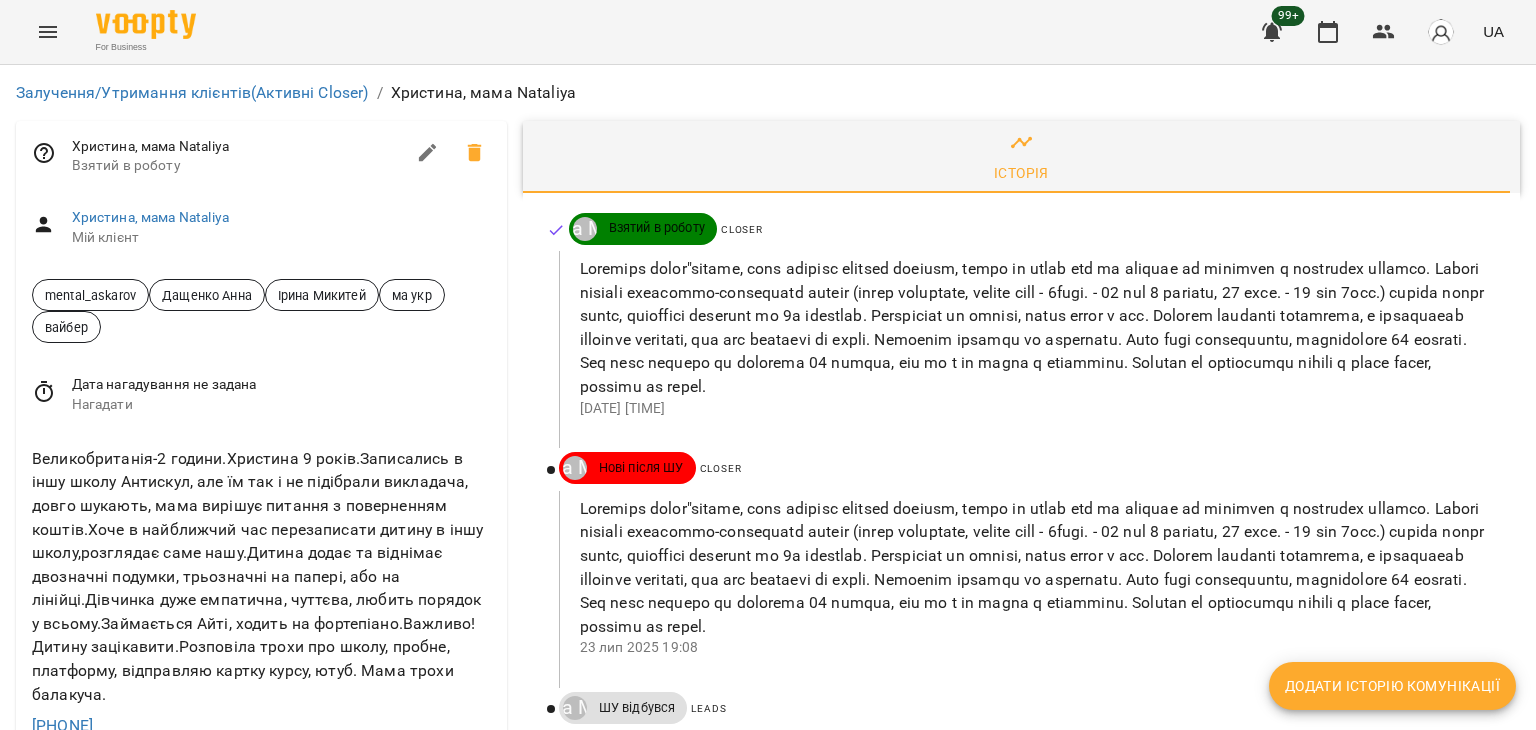 scroll, scrollTop: 0, scrollLeft: 0, axis: both 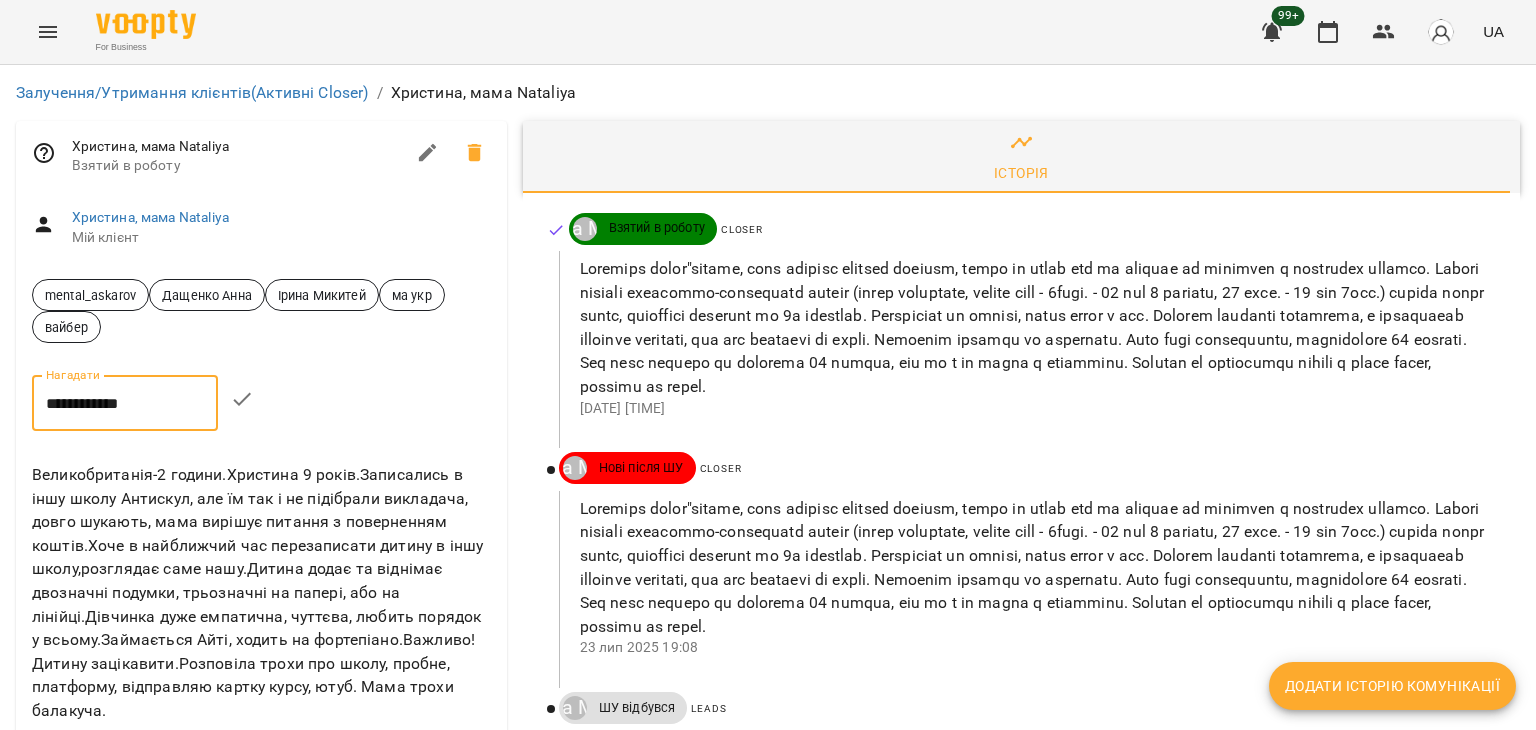 click on "**********" at bounding box center [125, 403] 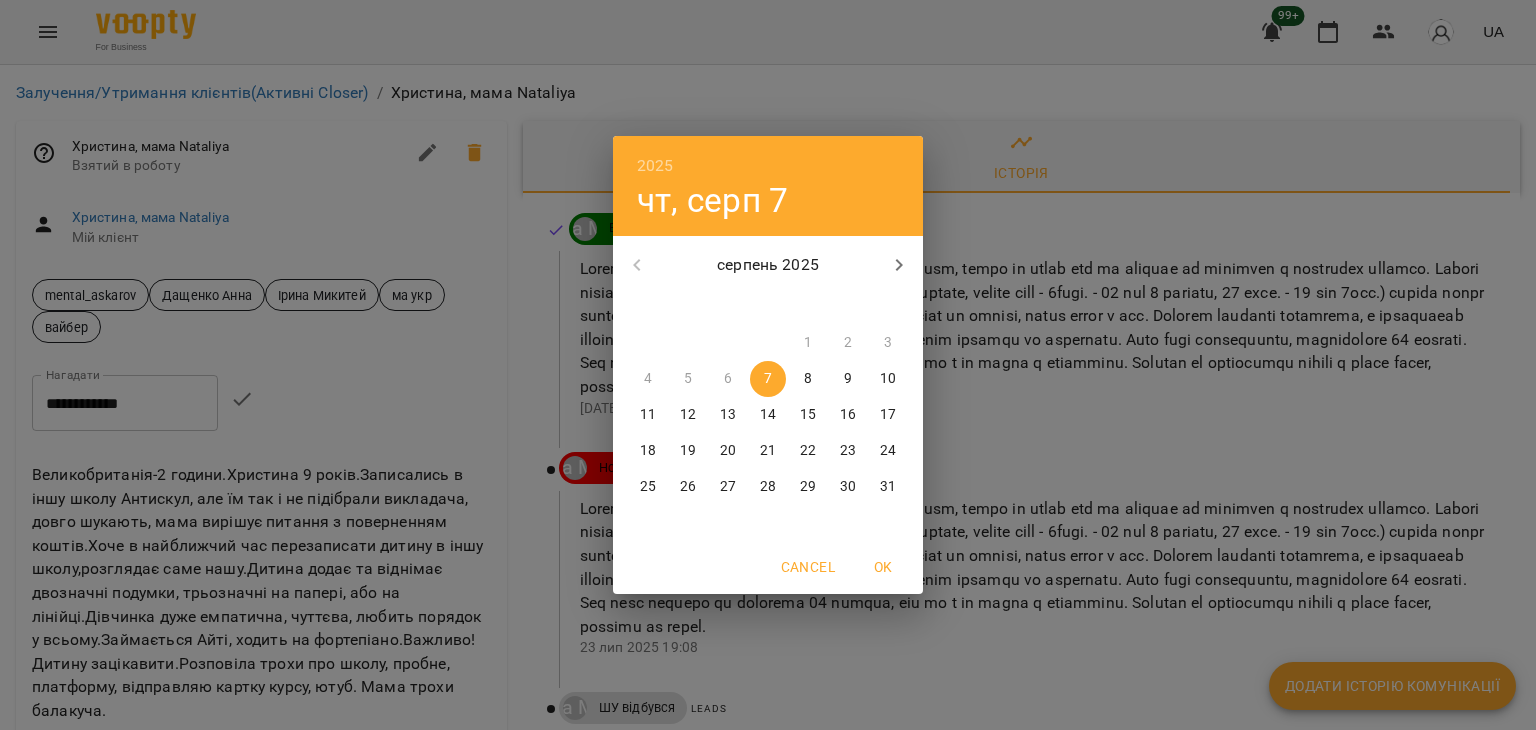 click on "25" at bounding box center (648, 487) 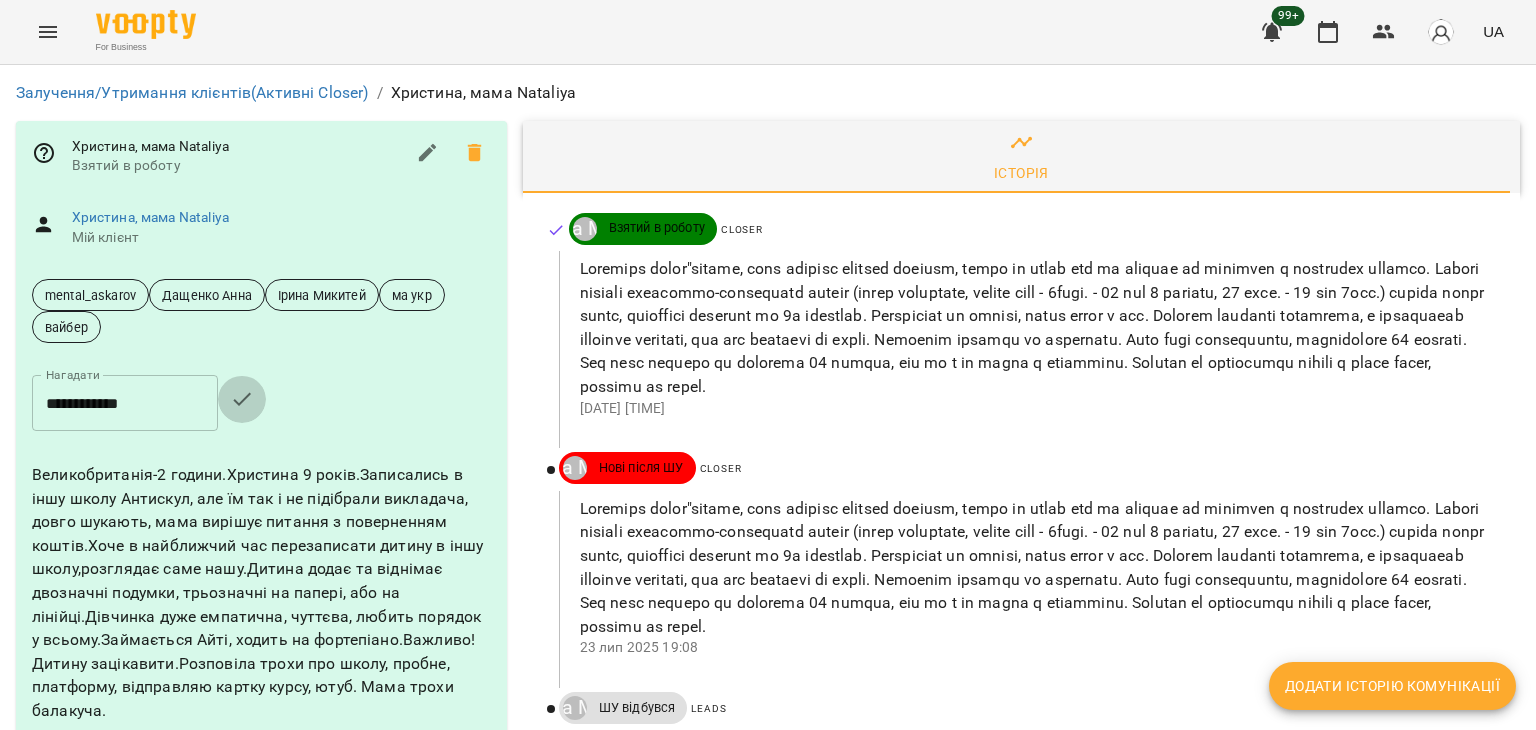 click 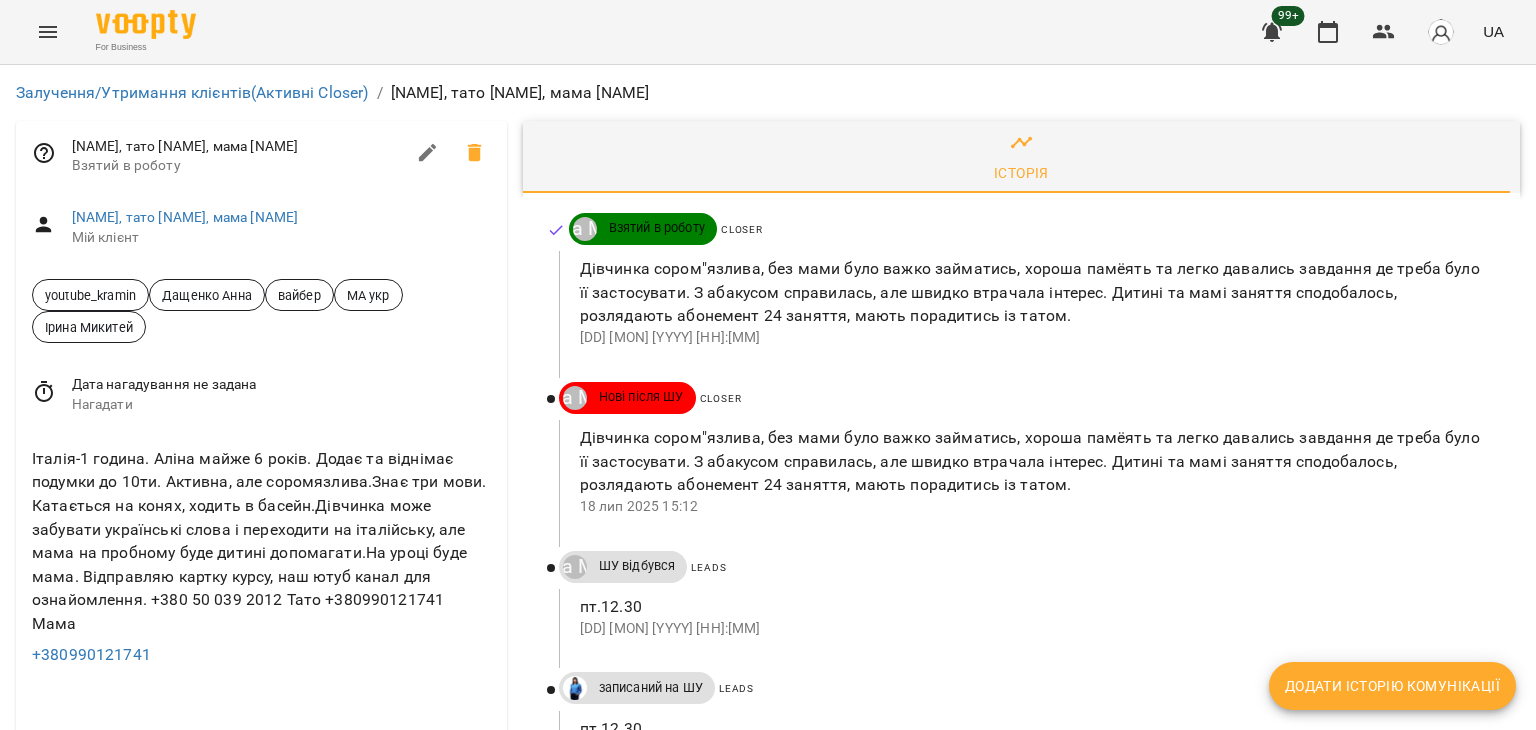 scroll, scrollTop: 0, scrollLeft: 0, axis: both 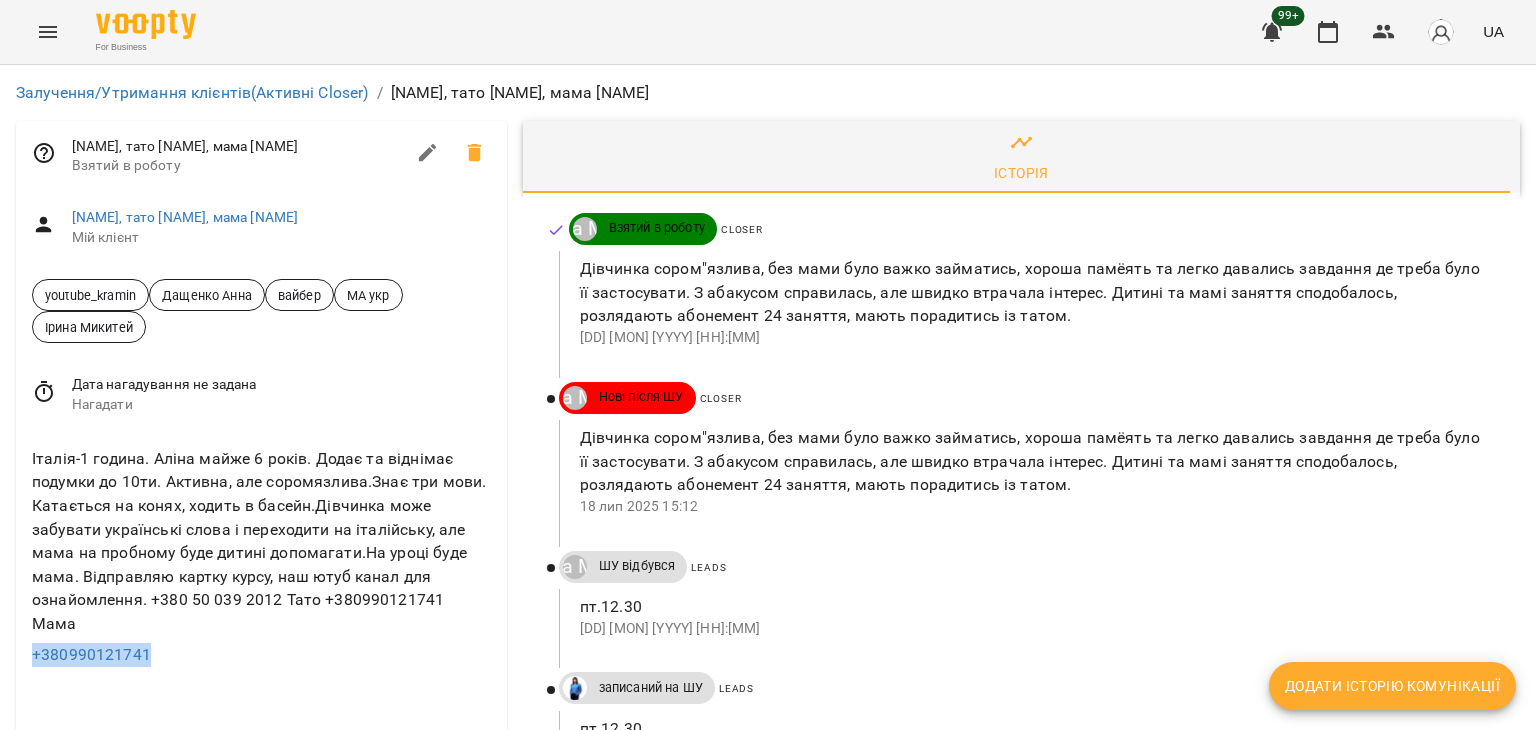drag, startPoint x: 216, startPoint y: 633, endPoint x: 30, endPoint y: 626, distance: 186.13167 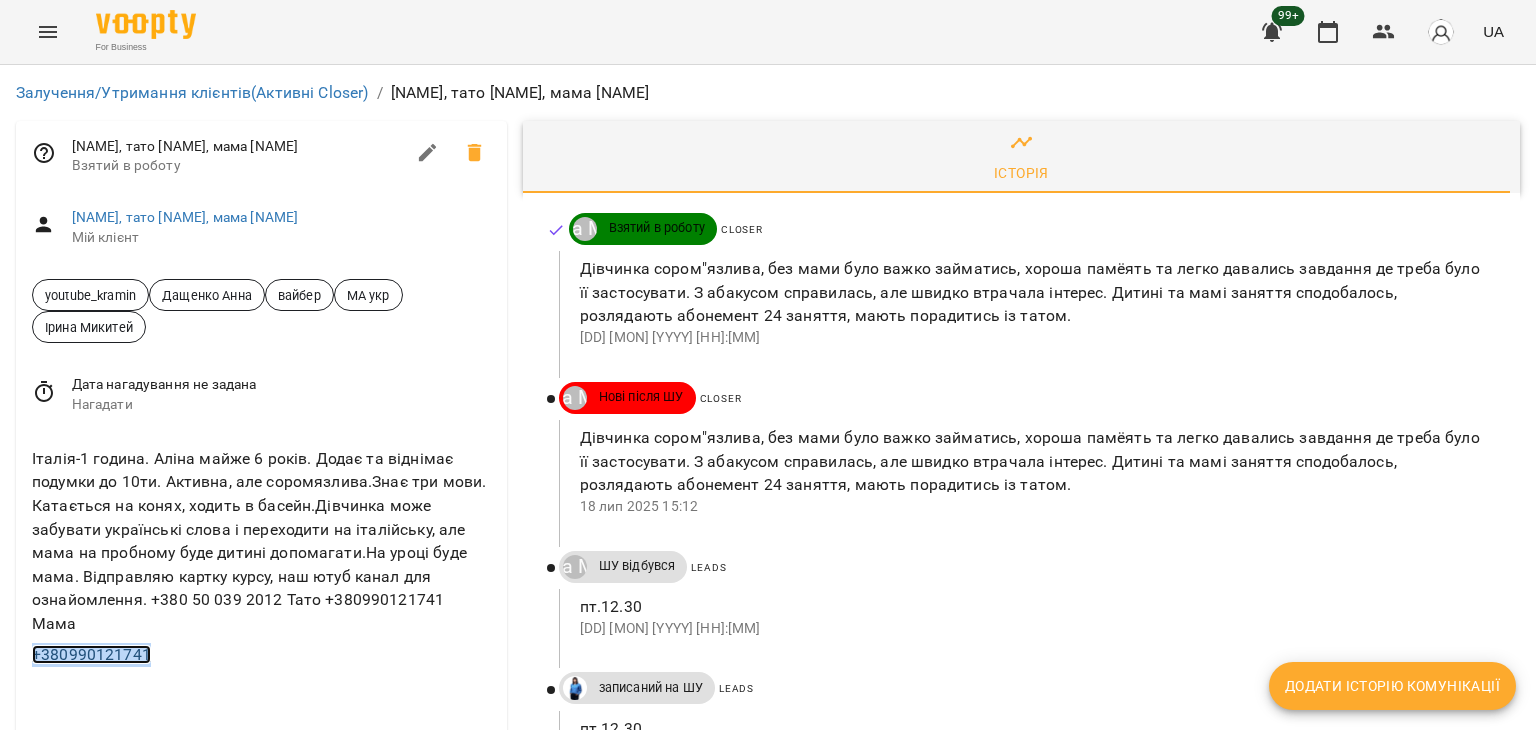copy on "+380990121741" 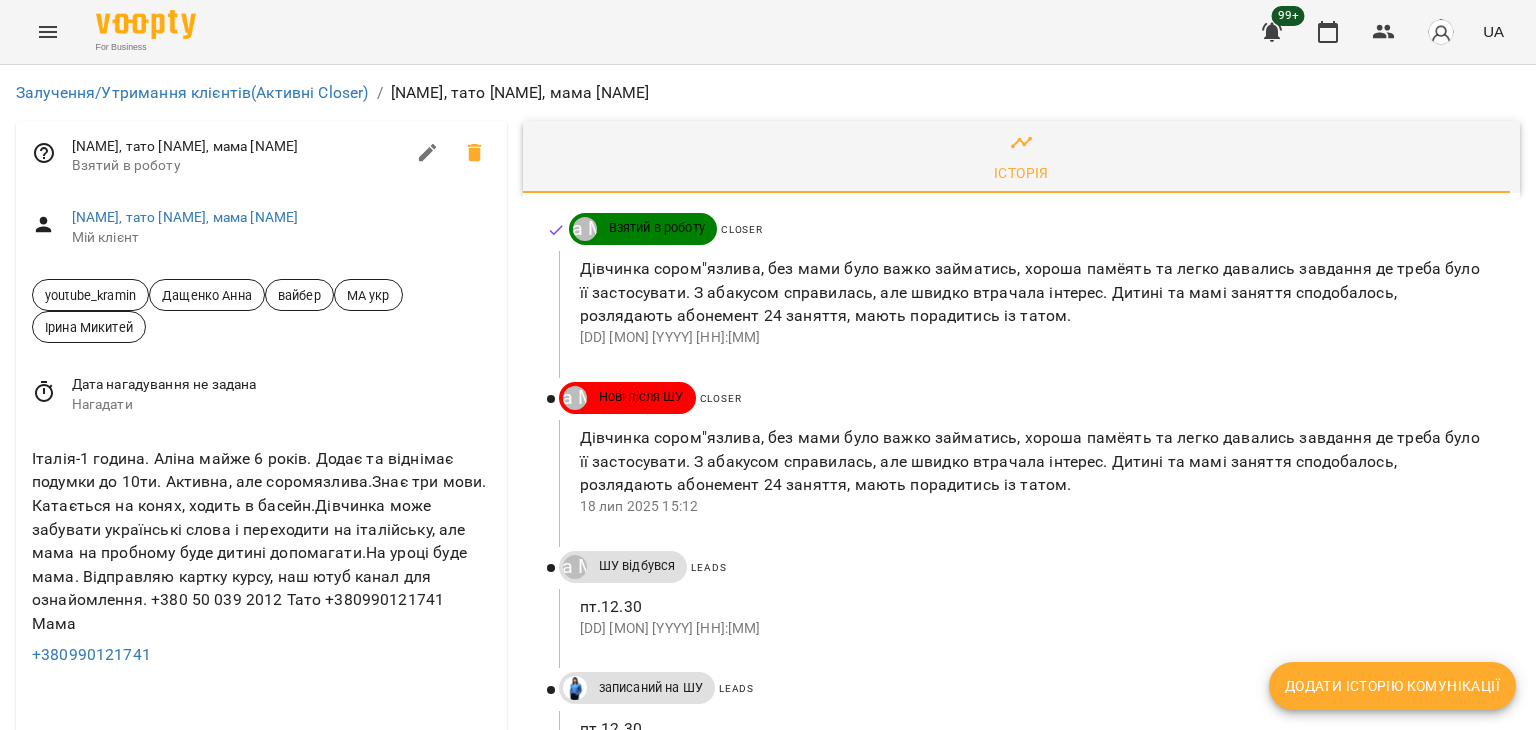 click on "Італія-1 година. Аліна майже 6 років. Додає та віднімає подумки до 10ти. Активна, але соромязлива.Знає три мови. Катається на конях, ходить в басейн.Дівчинка може забувати українські слова і переходити на італійську, але мама на пробному буде дитині допомагати.На уроці буде мама. Відправляю картку курсу, наш ютуб канал для ознайомлення.
+380 50 039 2012 Тато
+380990121741 Мама" at bounding box center (261, 541) 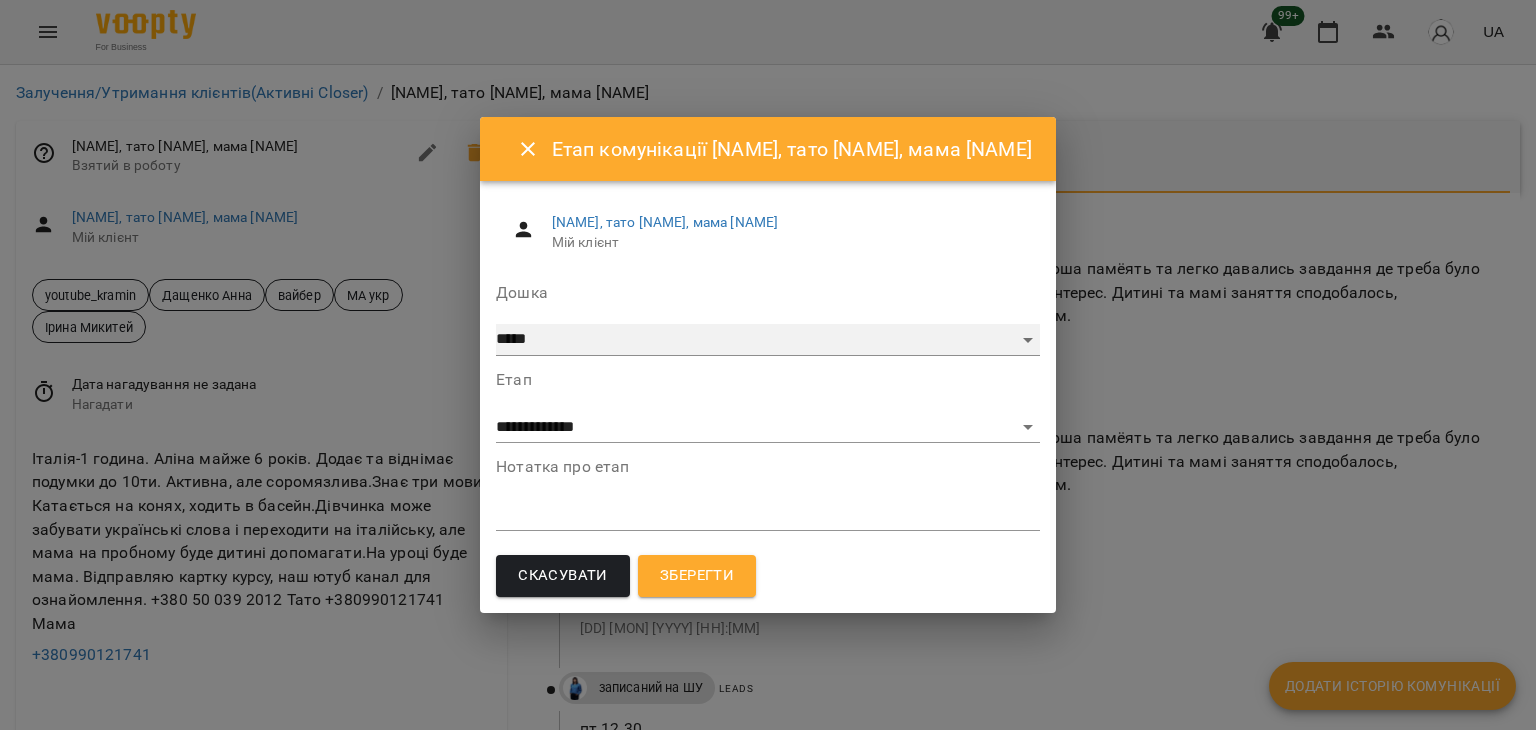 click on "***** ******** ****** ********" at bounding box center [768, 340] 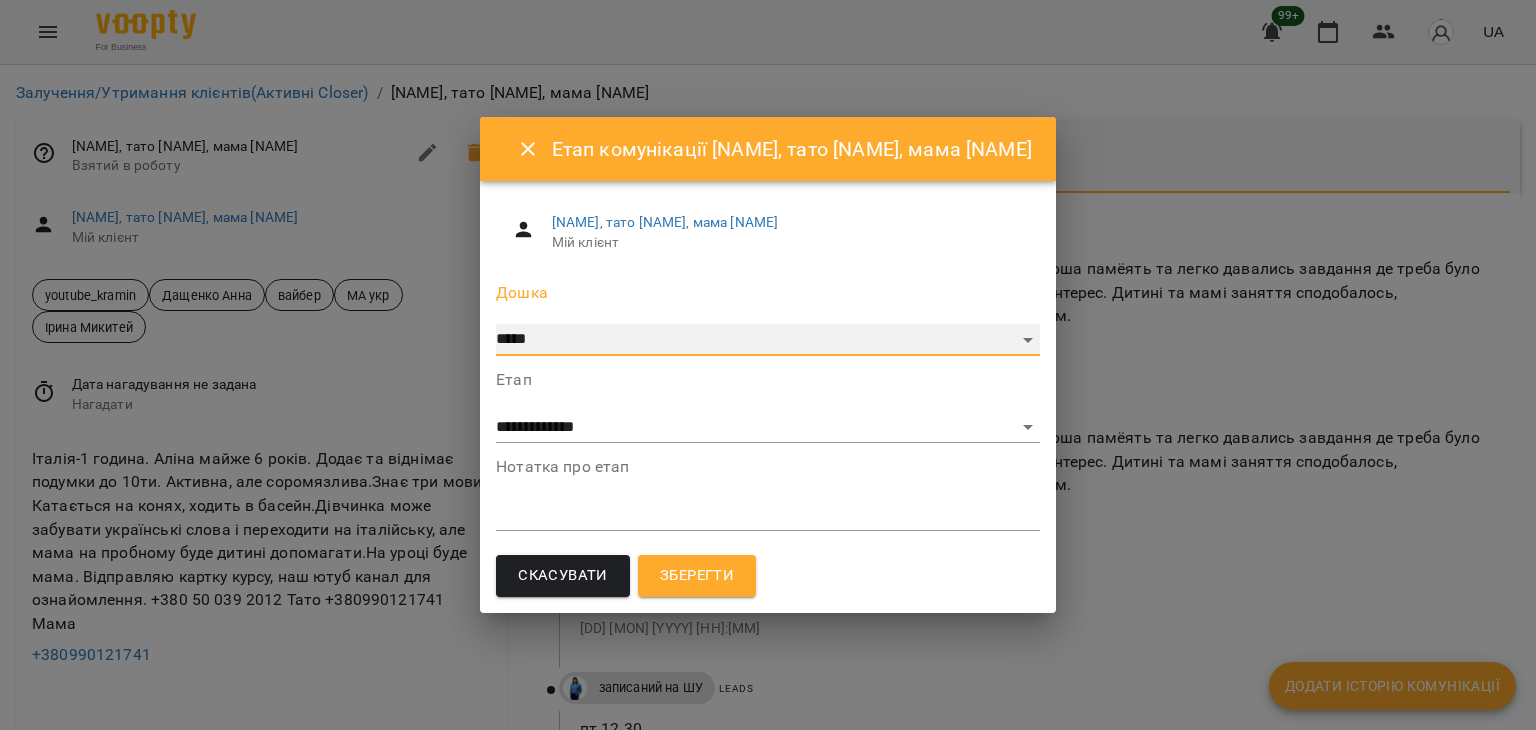 click on "***** ******** ****** ********" at bounding box center (768, 340) 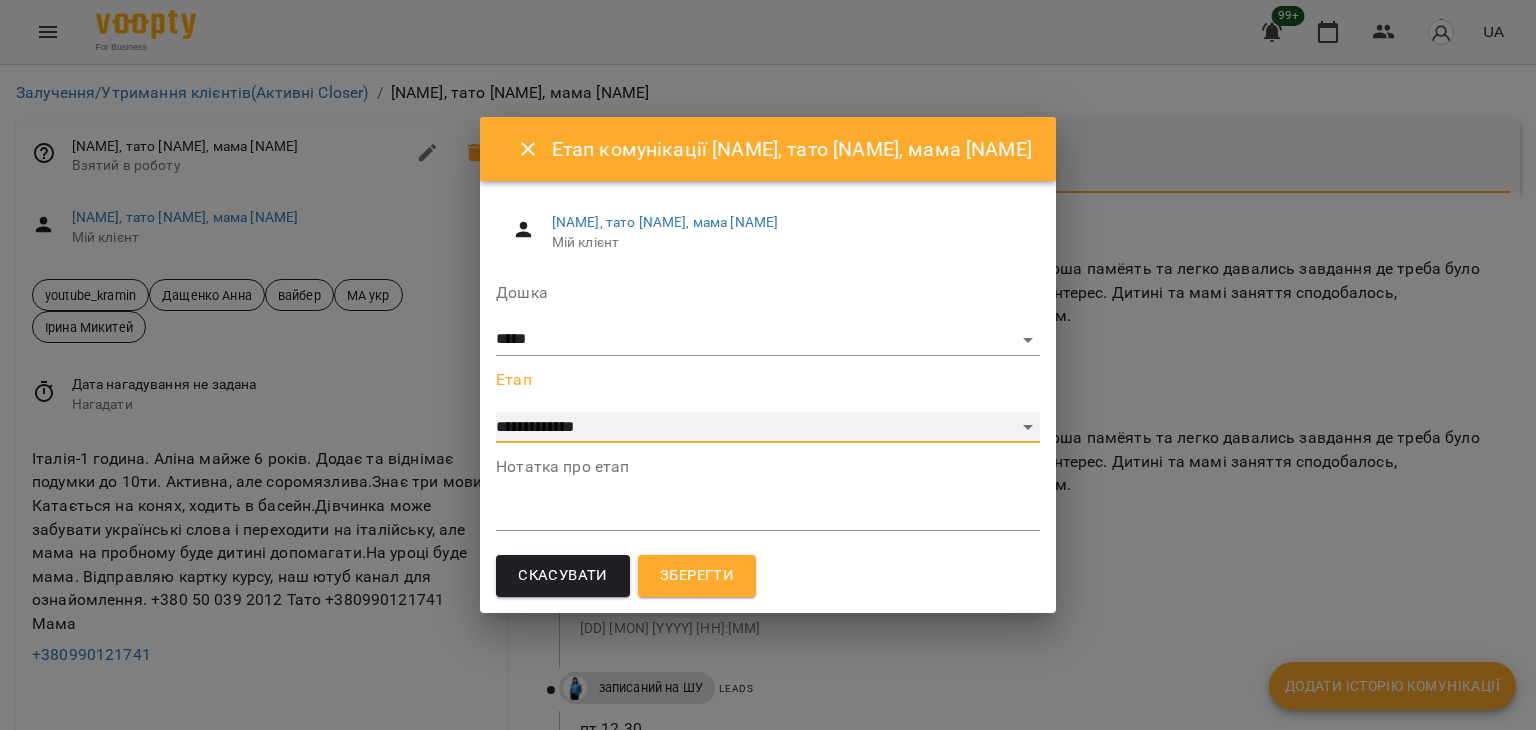 click on "**********" at bounding box center [768, 428] 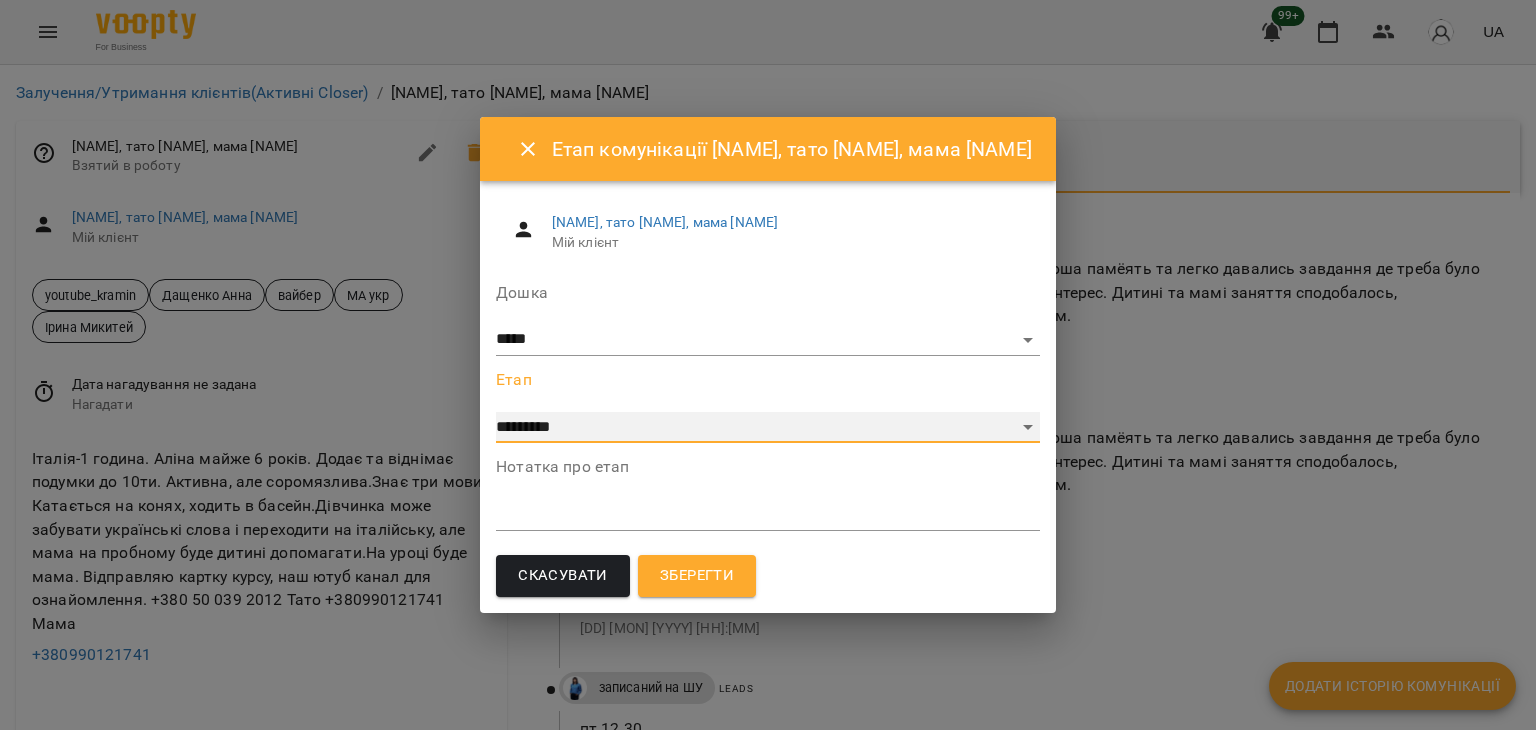click on "**********" at bounding box center [768, 428] 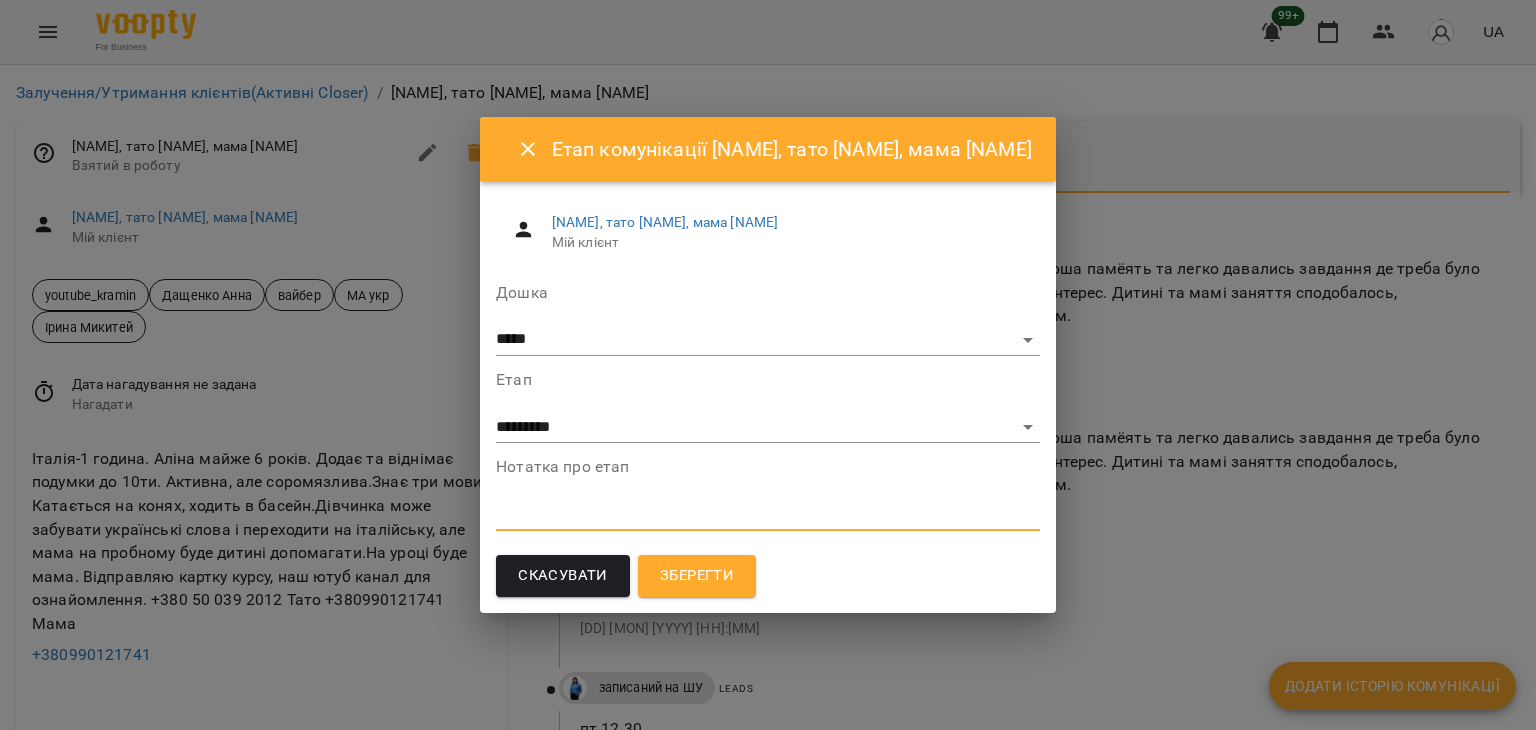 click at bounding box center [768, 514] 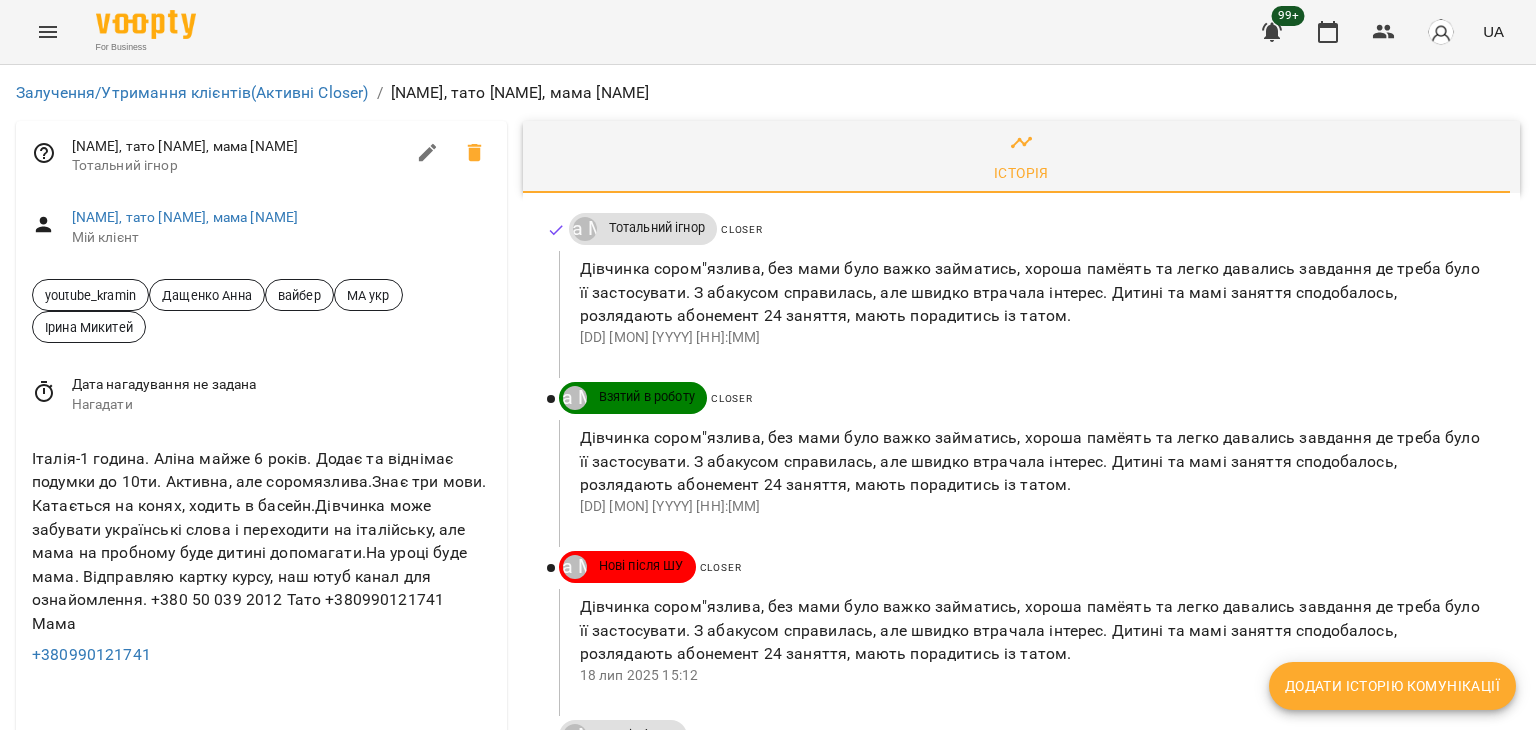 click on "Нагадати" at bounding box center [281, 405] 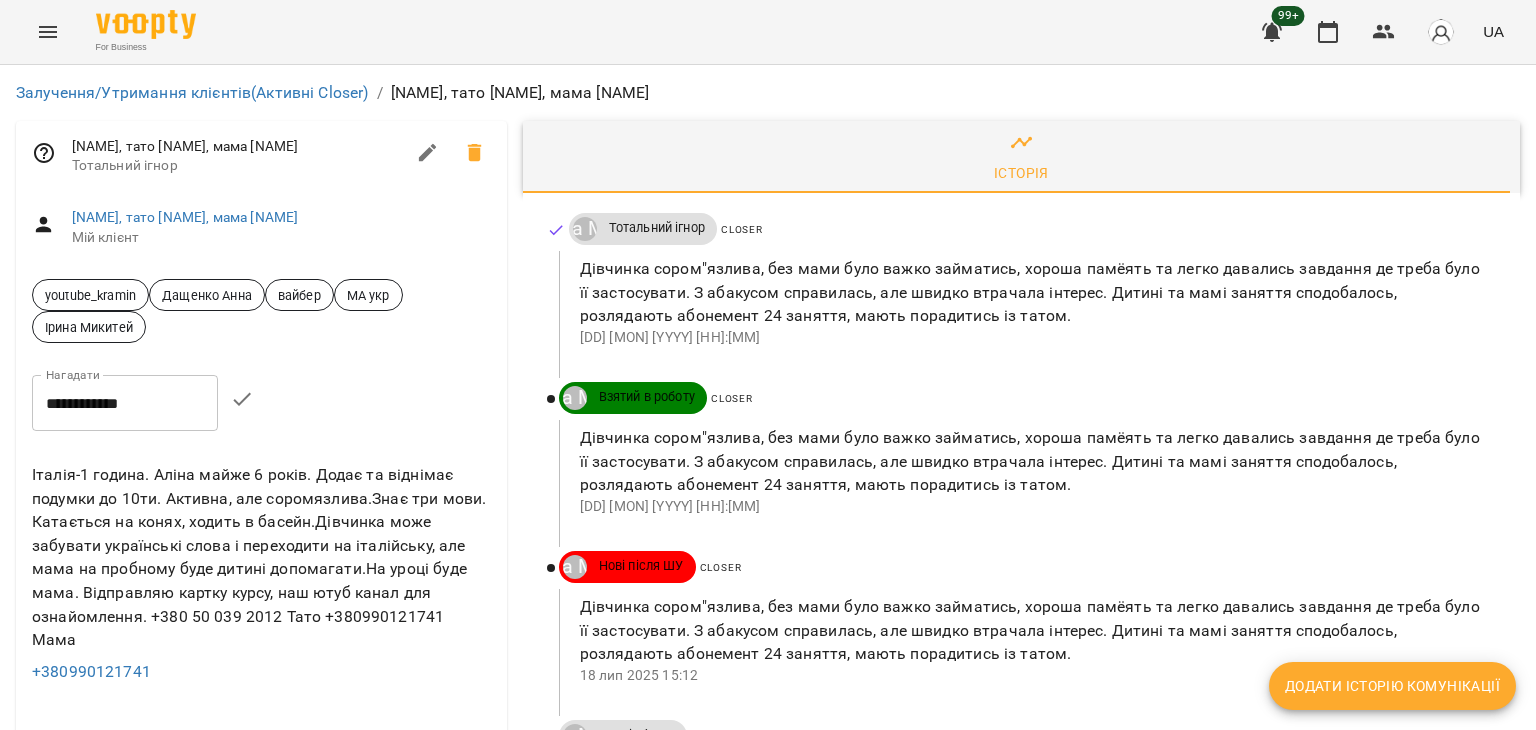 click on "**********" at bounding box center [125, 403] 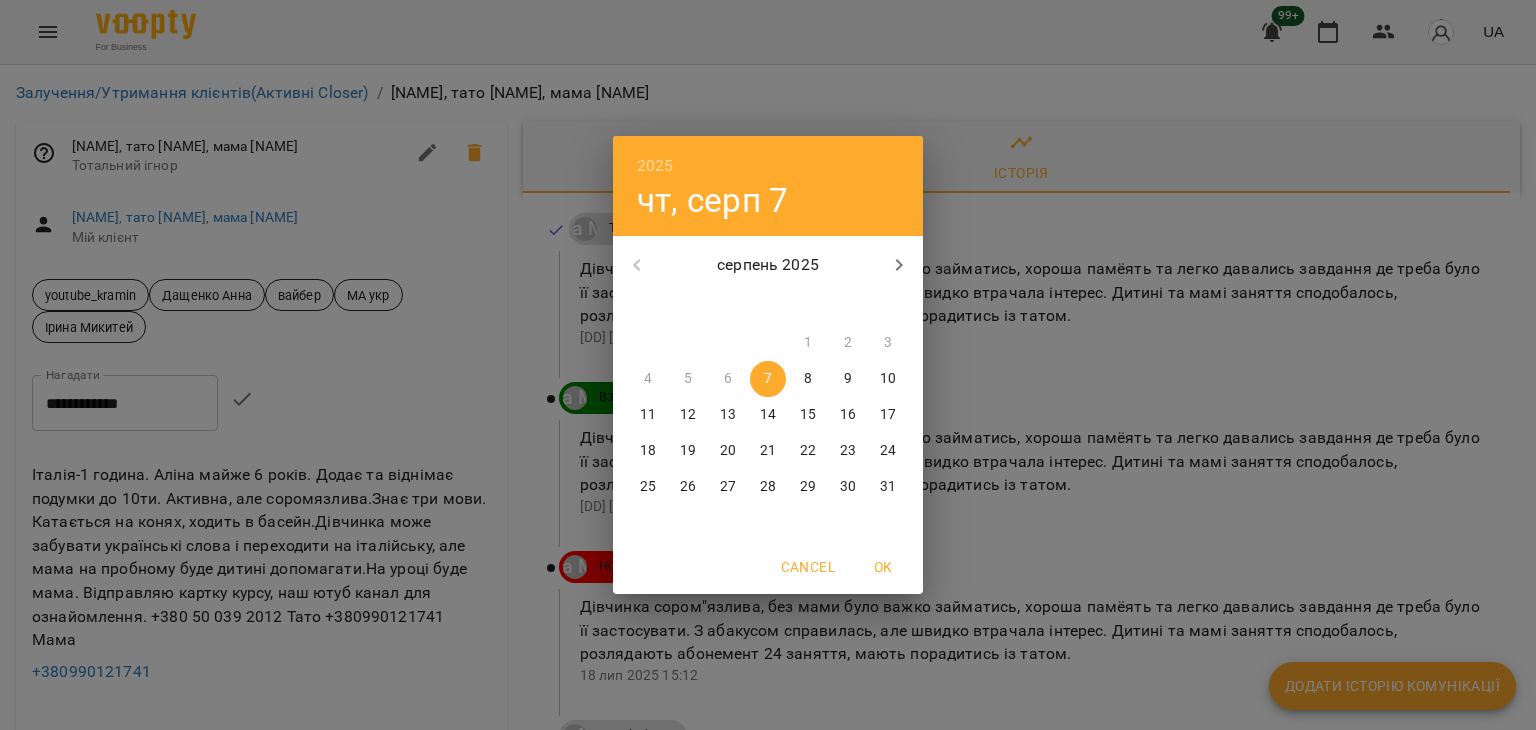 click on "24" at bounding box center (888, 451) 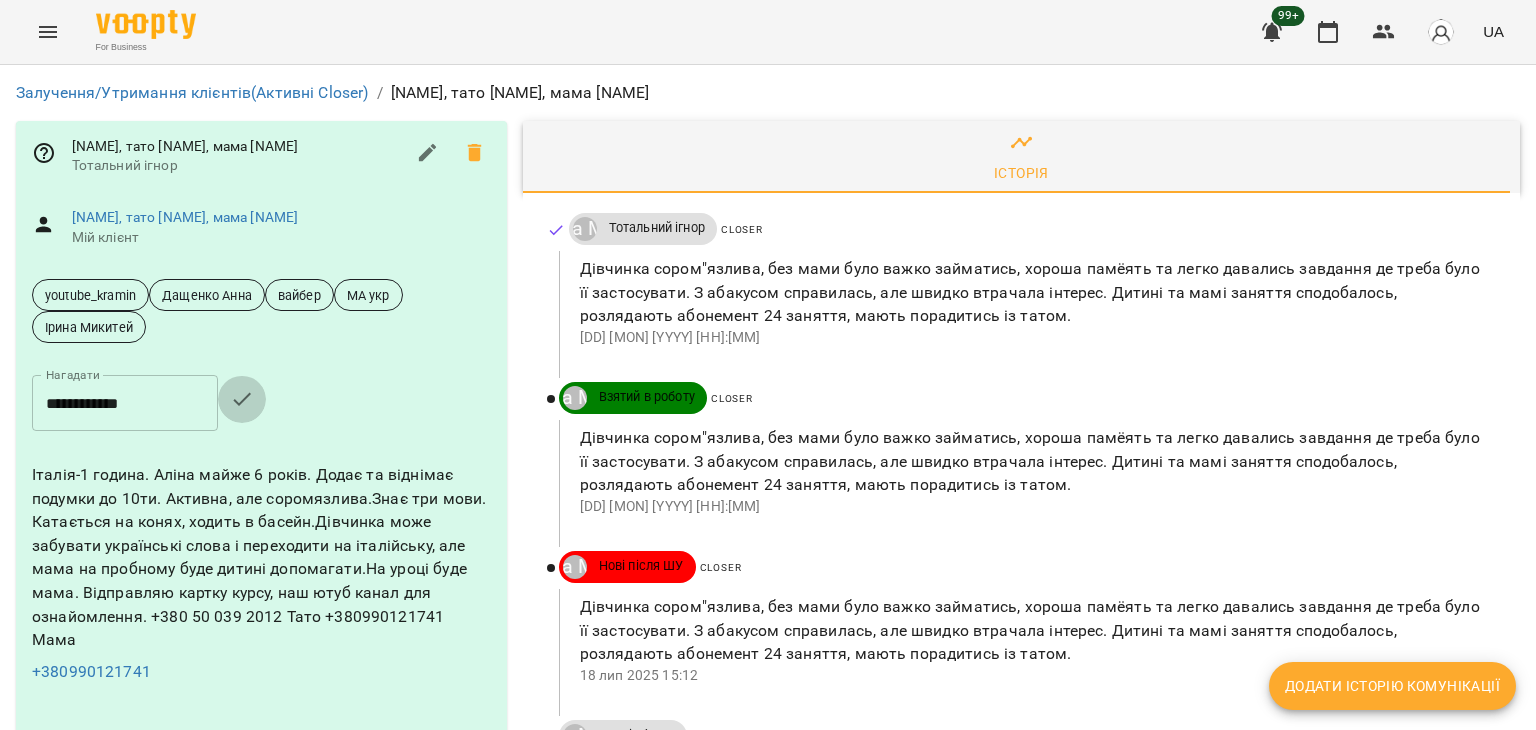 click at bounding box center [242, 399] 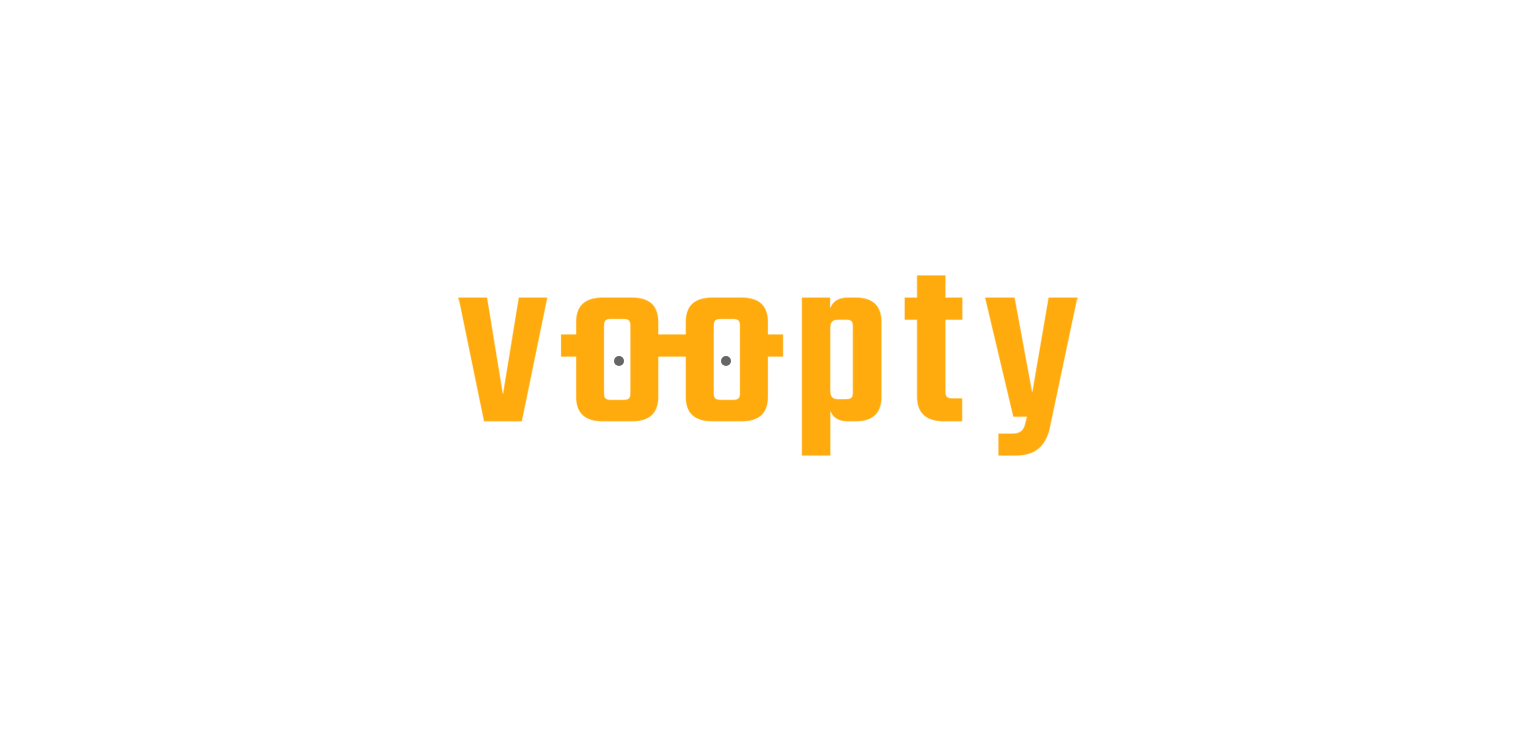 scroll, scrollTop: 0, scrollLeft: 0, axis: both 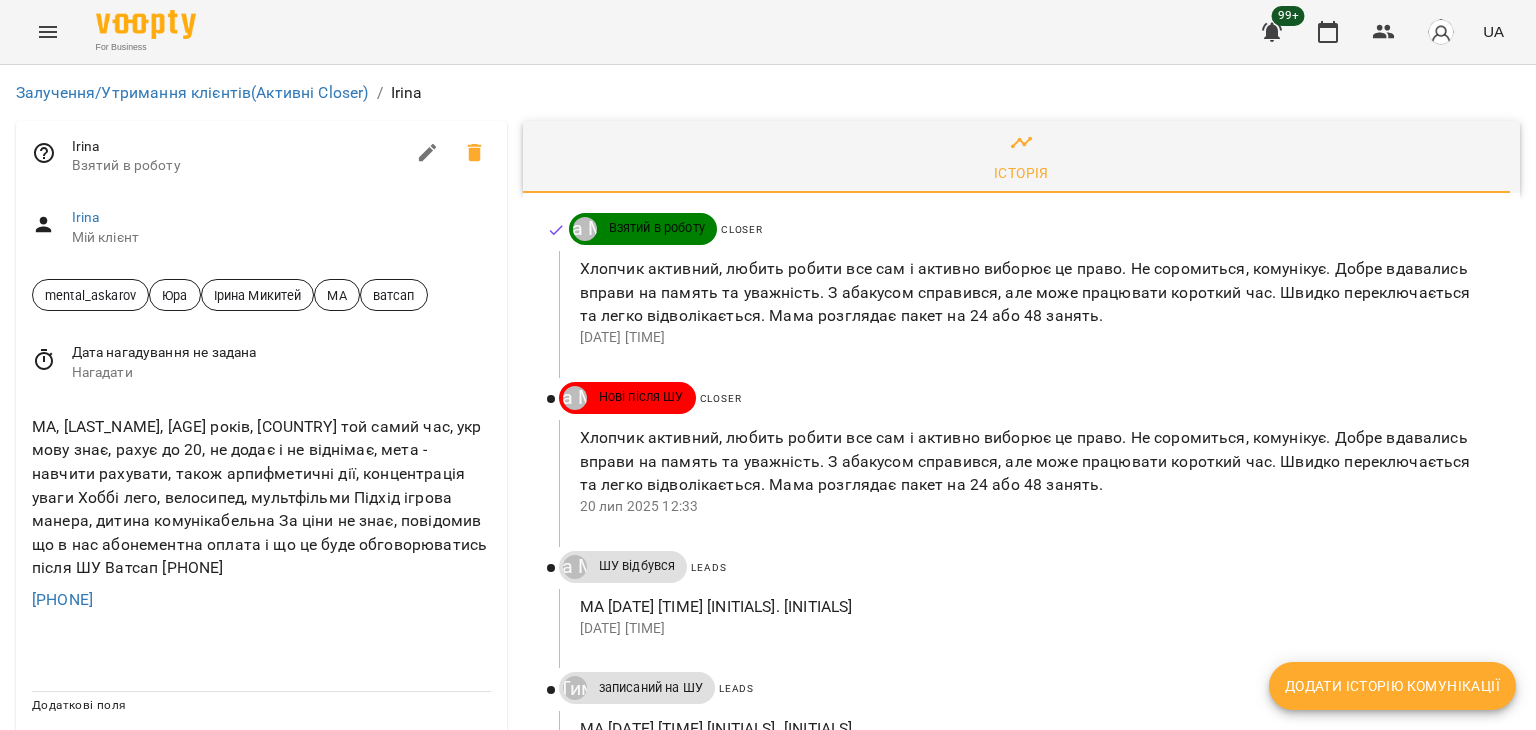 drag, startPoint x: 81, startPoint y: 597, endPoint x: 195, endPoint y: 629, distance: 118.40608 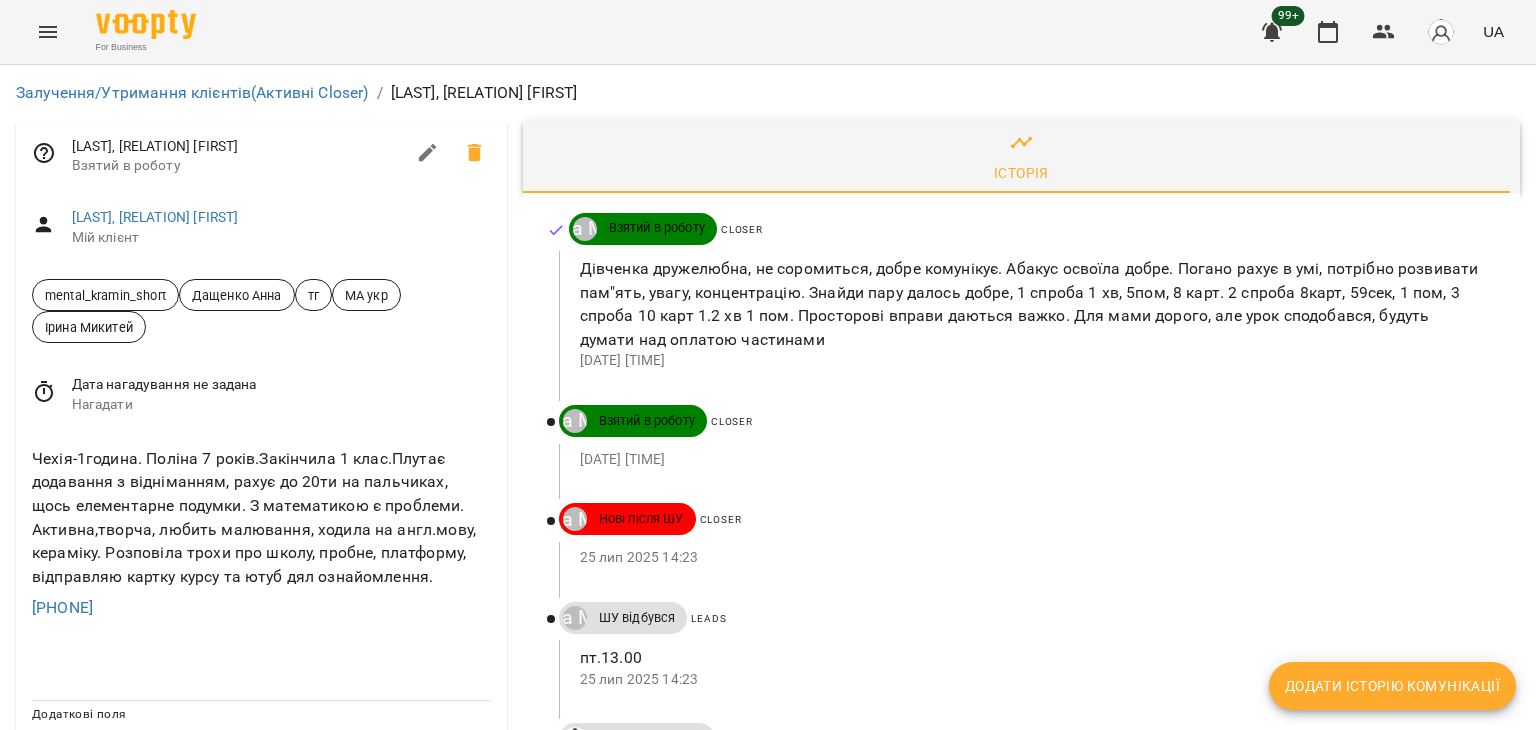 scroll, scrollTop: 0, scrollLeft: 0, axis: both 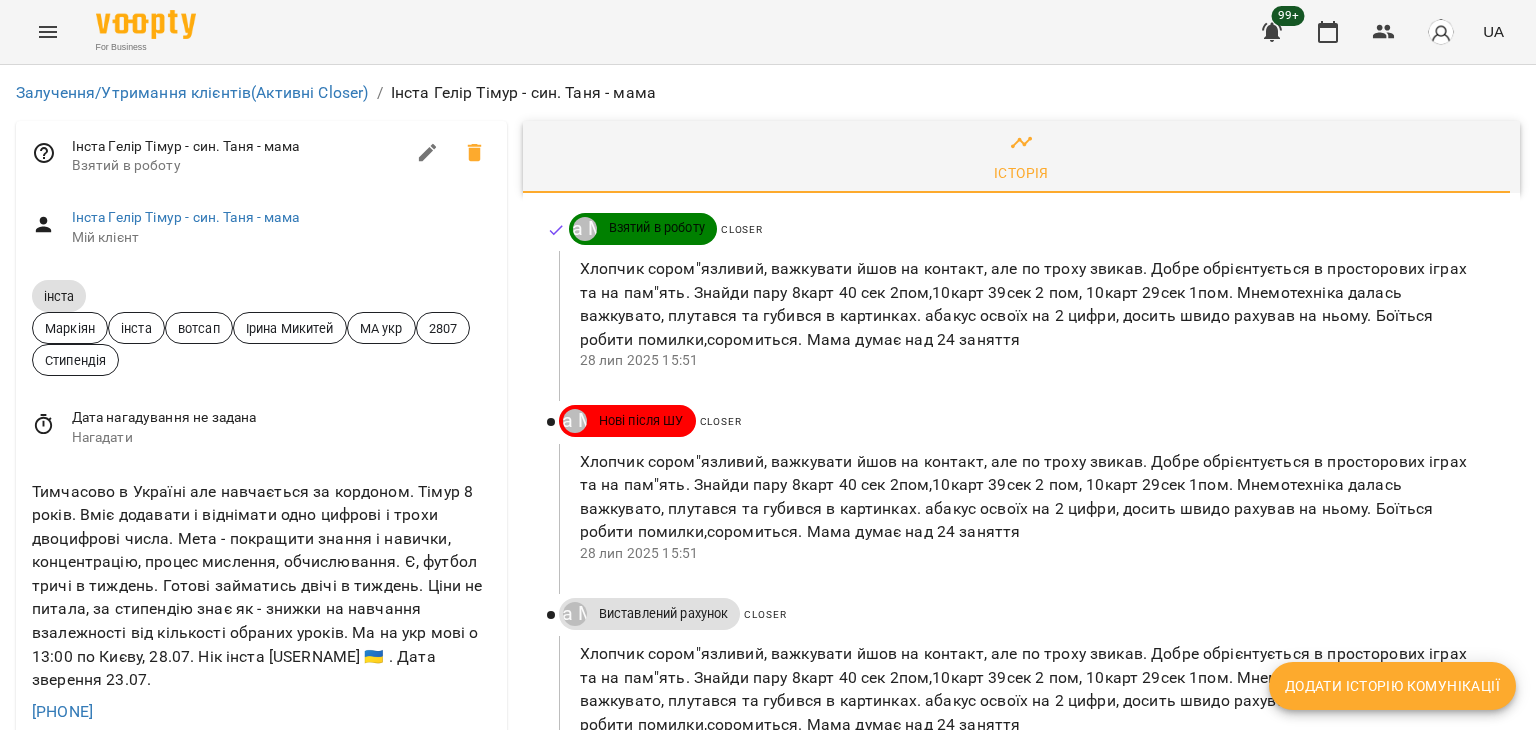 drag, startPoint x: 184, startPoint y: 513, endPoint x: 16, endPoint y: 512, distance: 168.00298 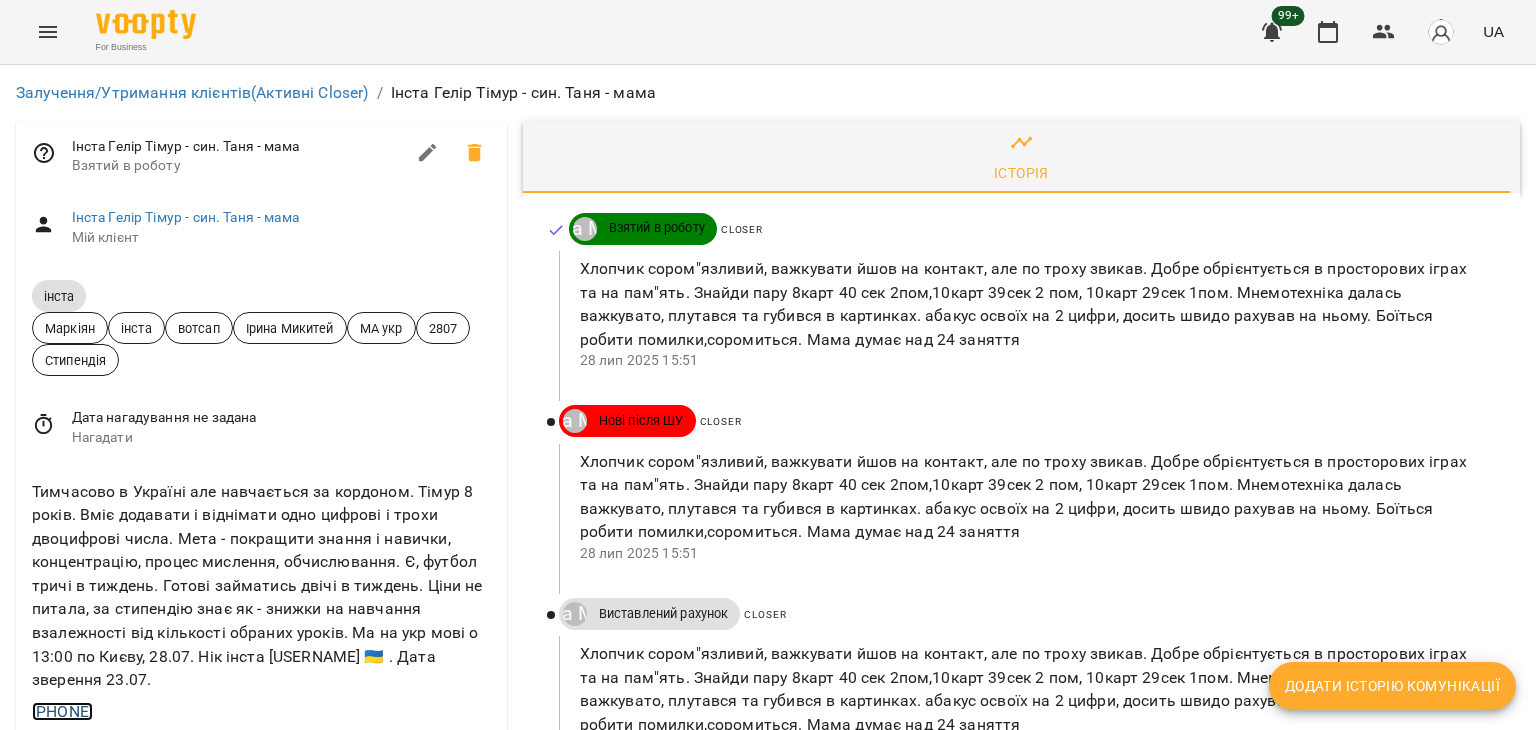 copy on "+380668103835" 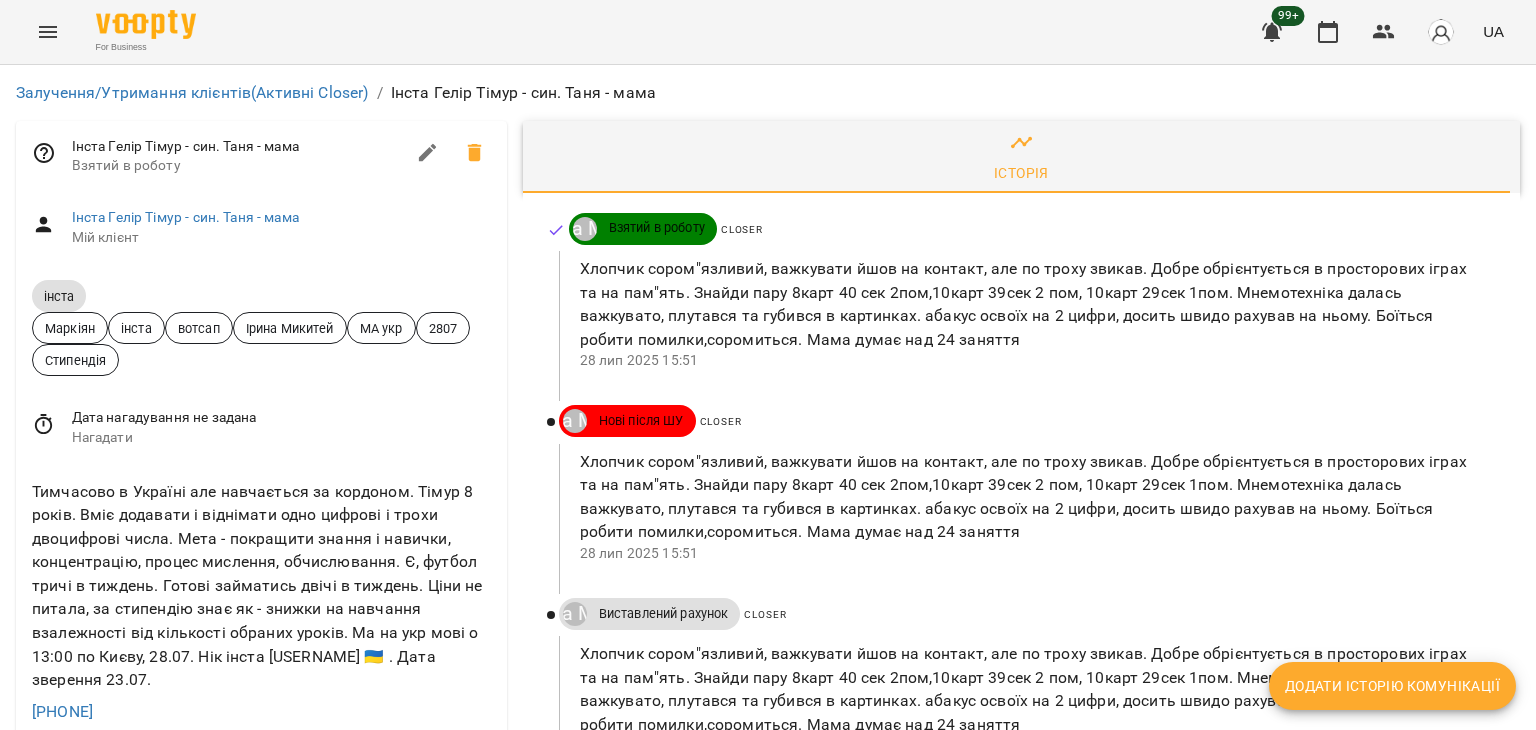 scroll, scrollTop: 0, scrollLeft: 0, axis: both 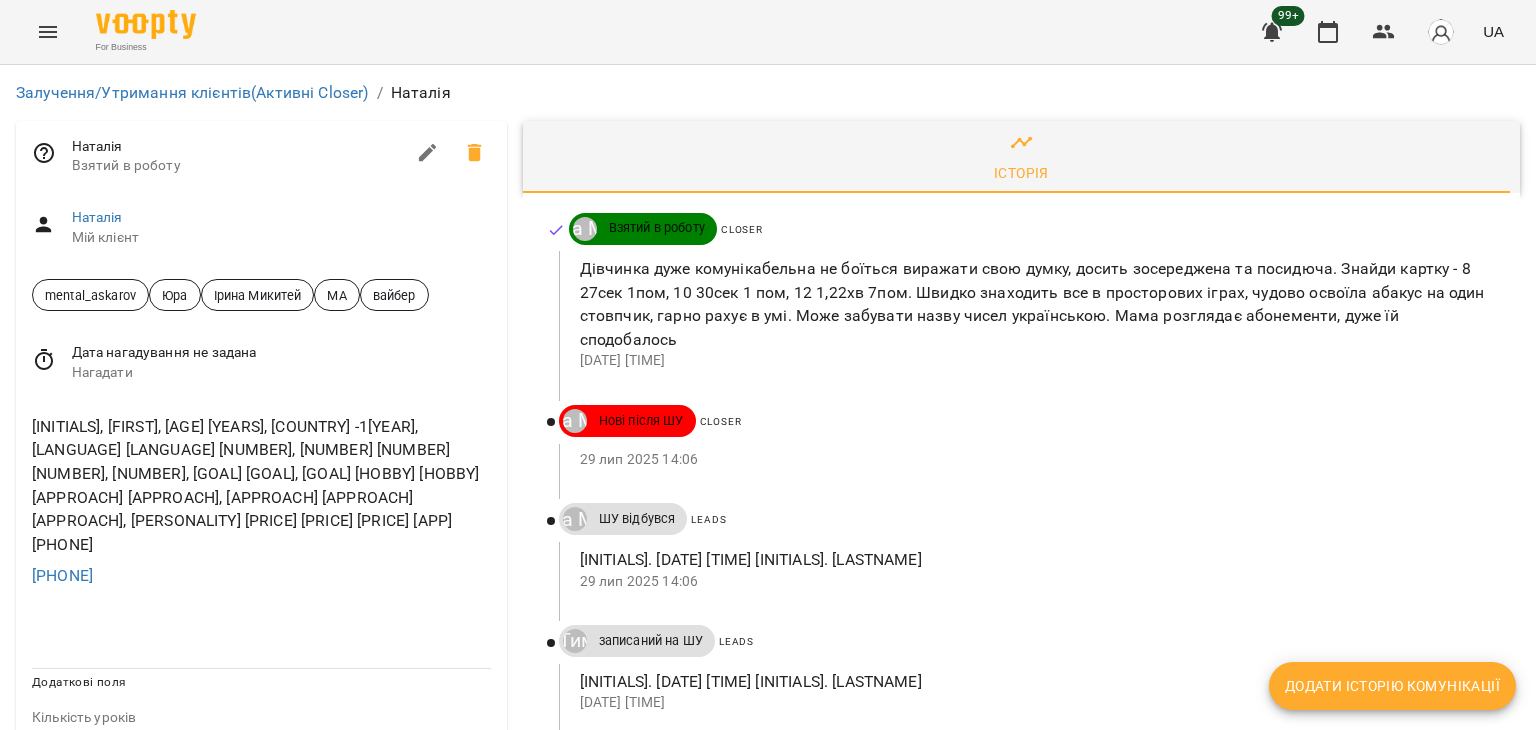 drag, startPoint x: 169, startPoint y: 572, endPoint x: 28, endPoint y: 587, distance: 141.79562 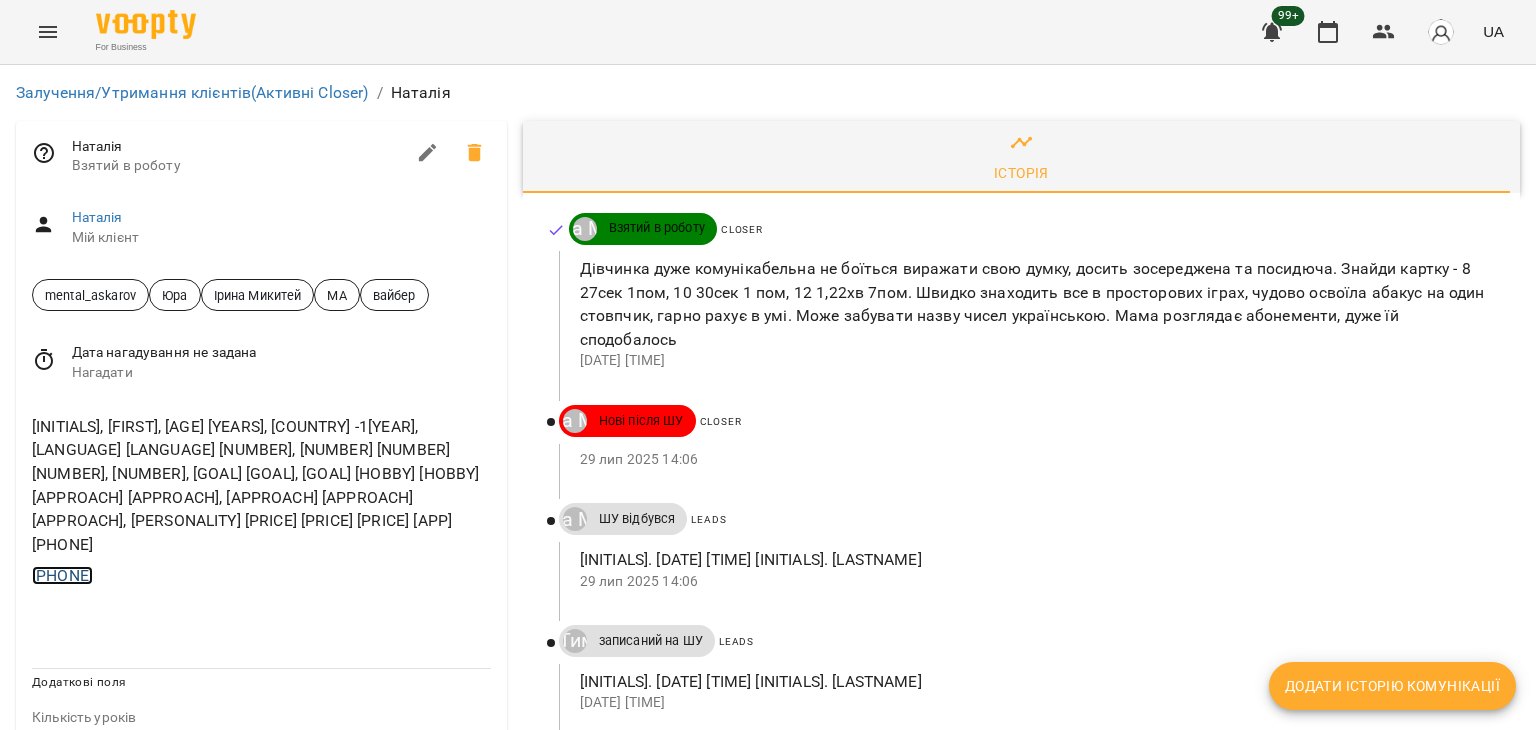 copy on "[PHONE]" 